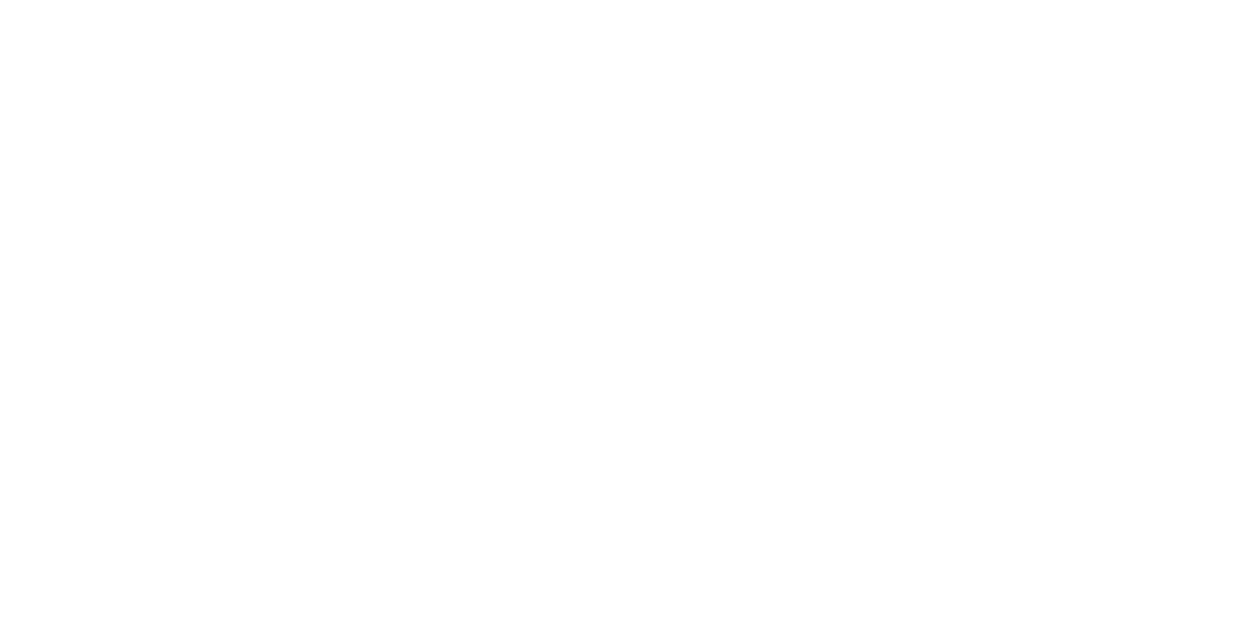 scroll, scrollTop: 0, scrollLeft: 0, axis: both 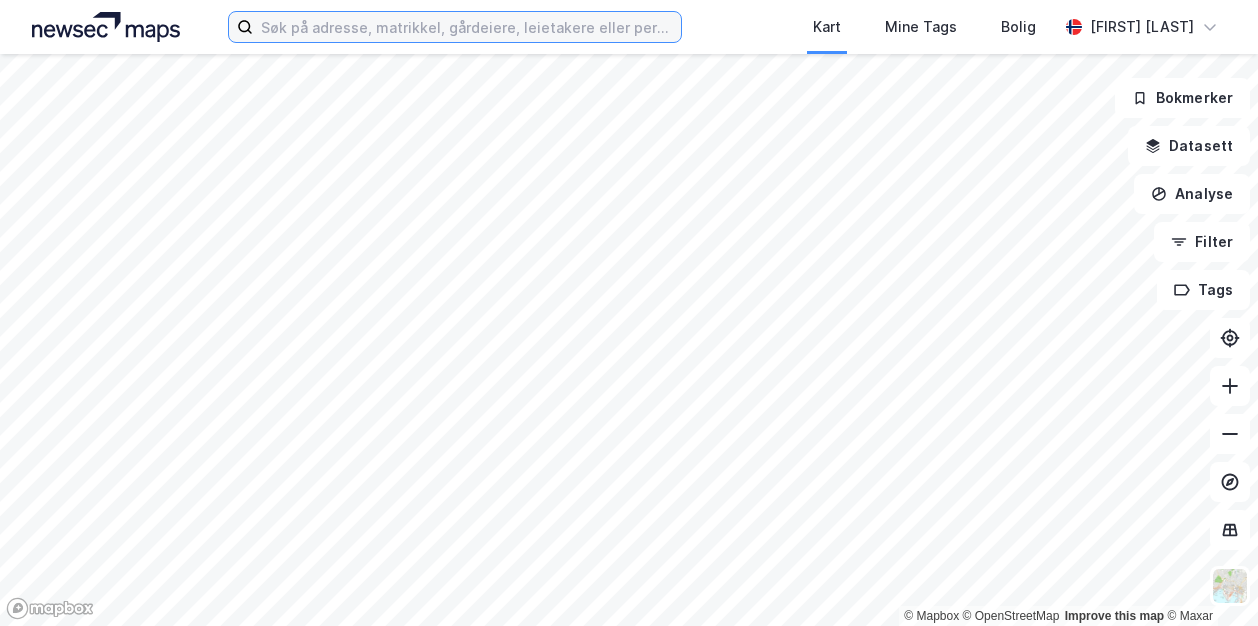 click at bounding box center (467, 27) 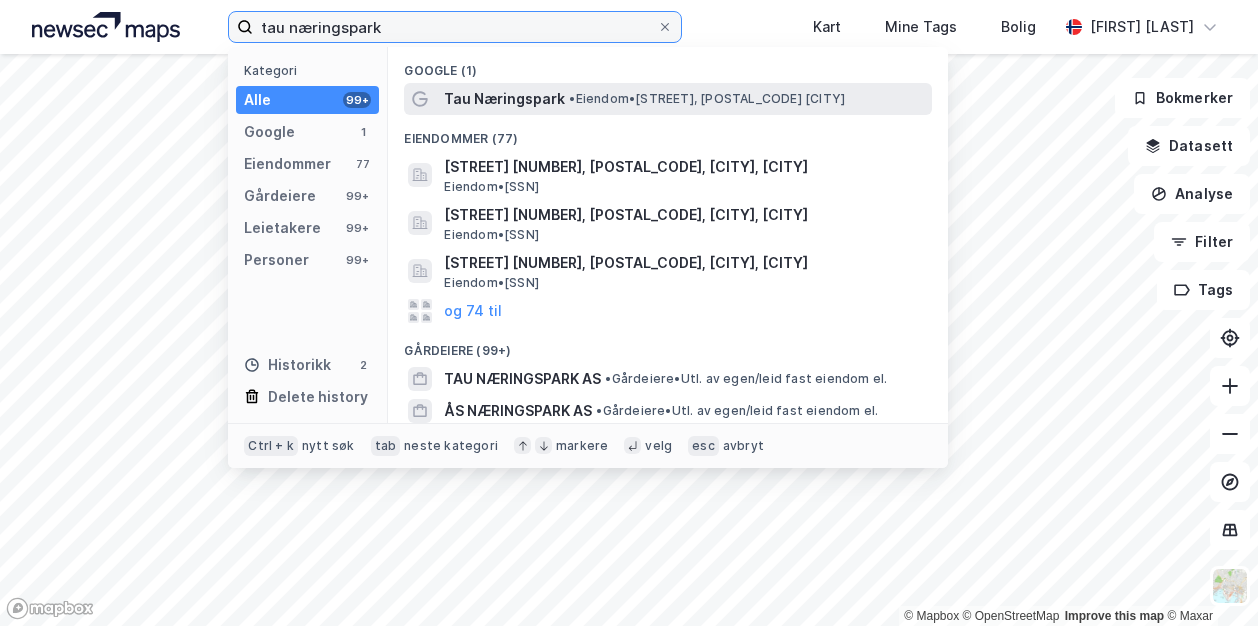 type on "tau næringspark" 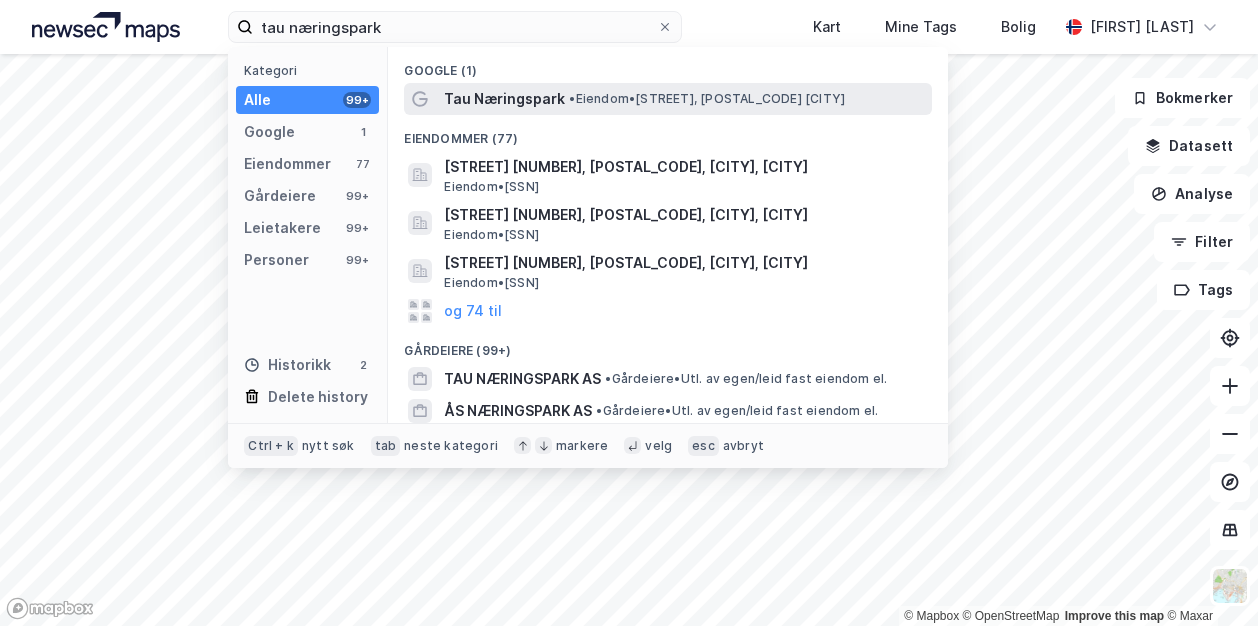 click on "Tau Næringspark" at bounding box center [504, 99] 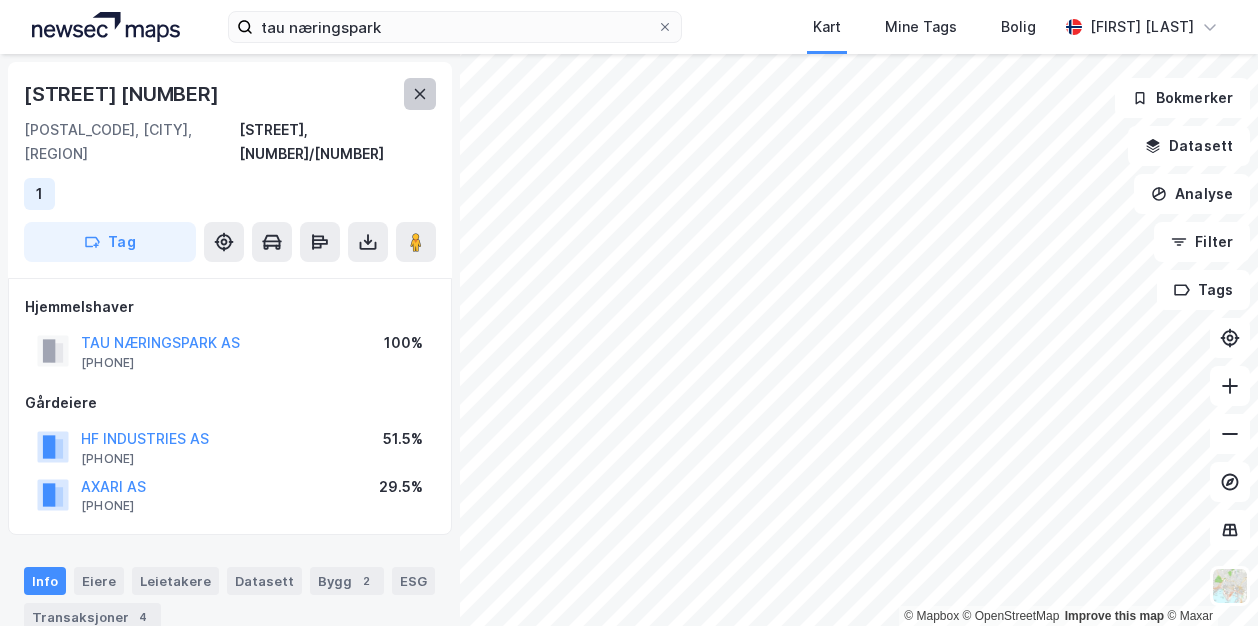 click at bounding box center [420, 94] 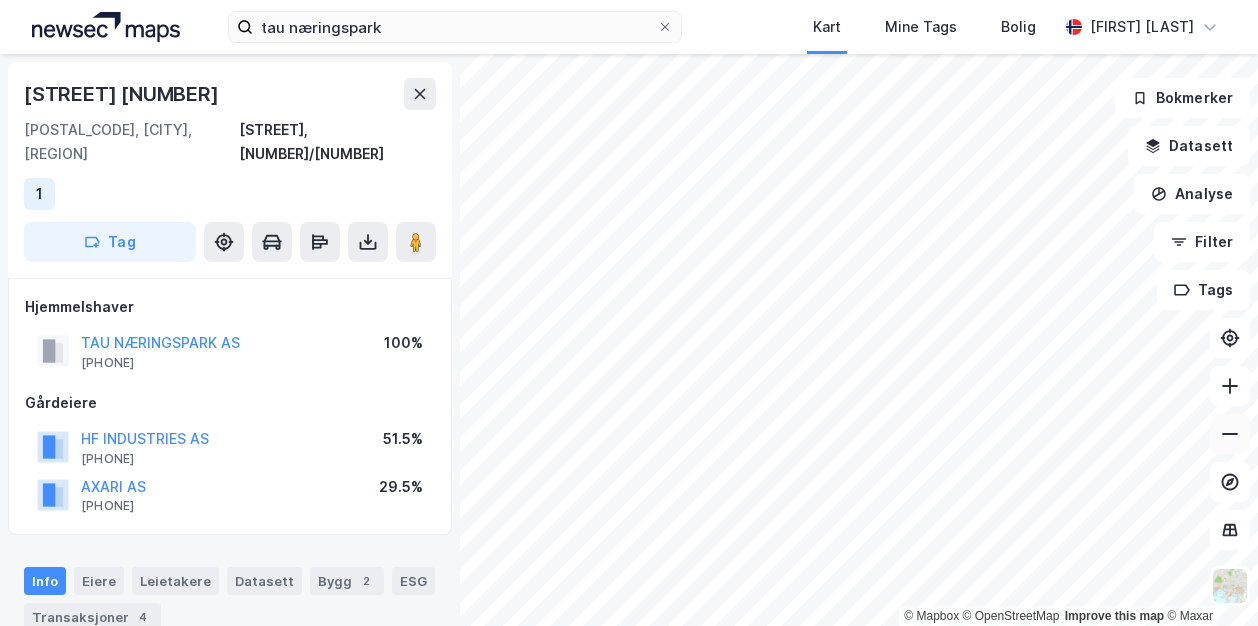 click at bounding box center (1230, 434) 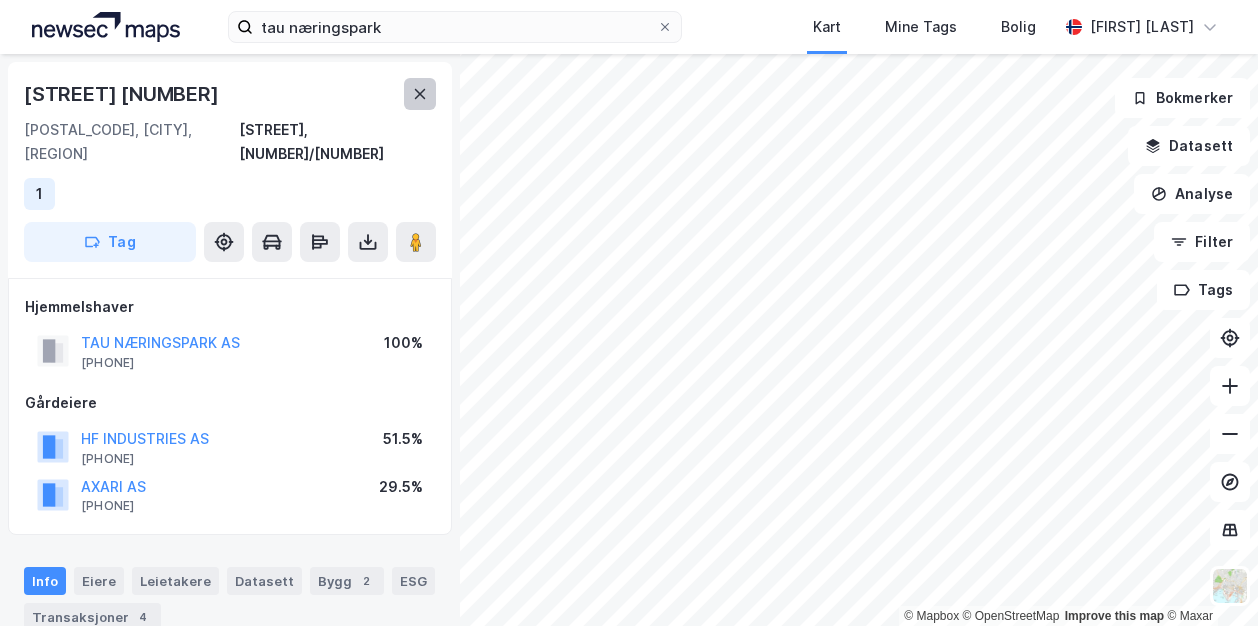 click 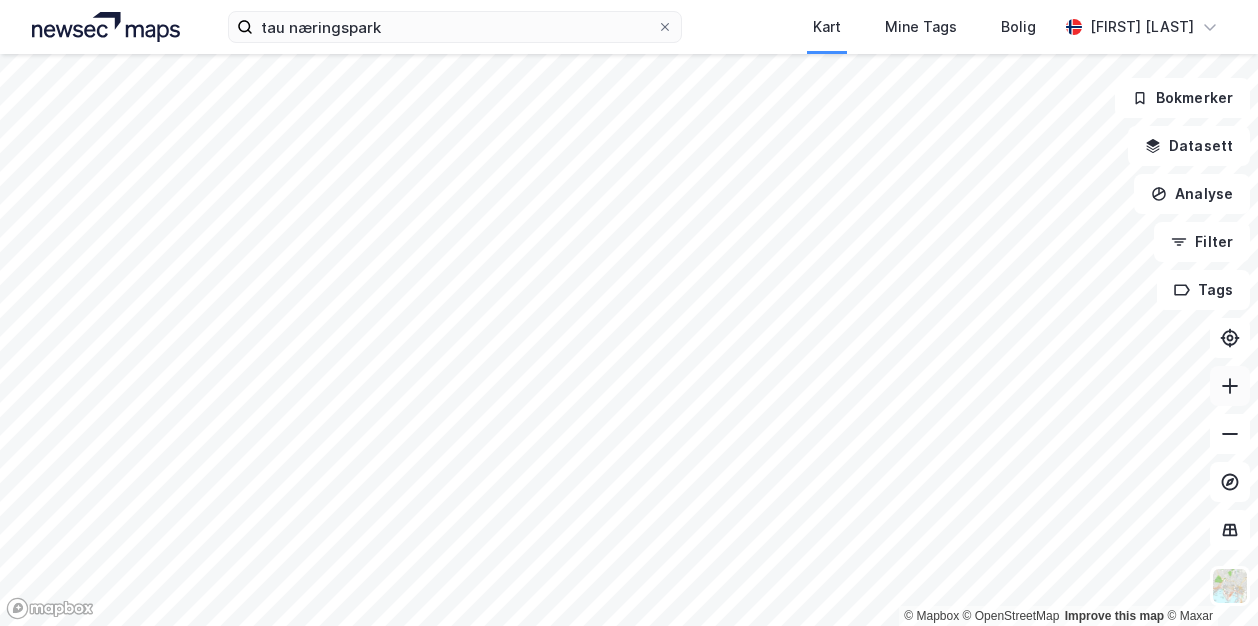 click 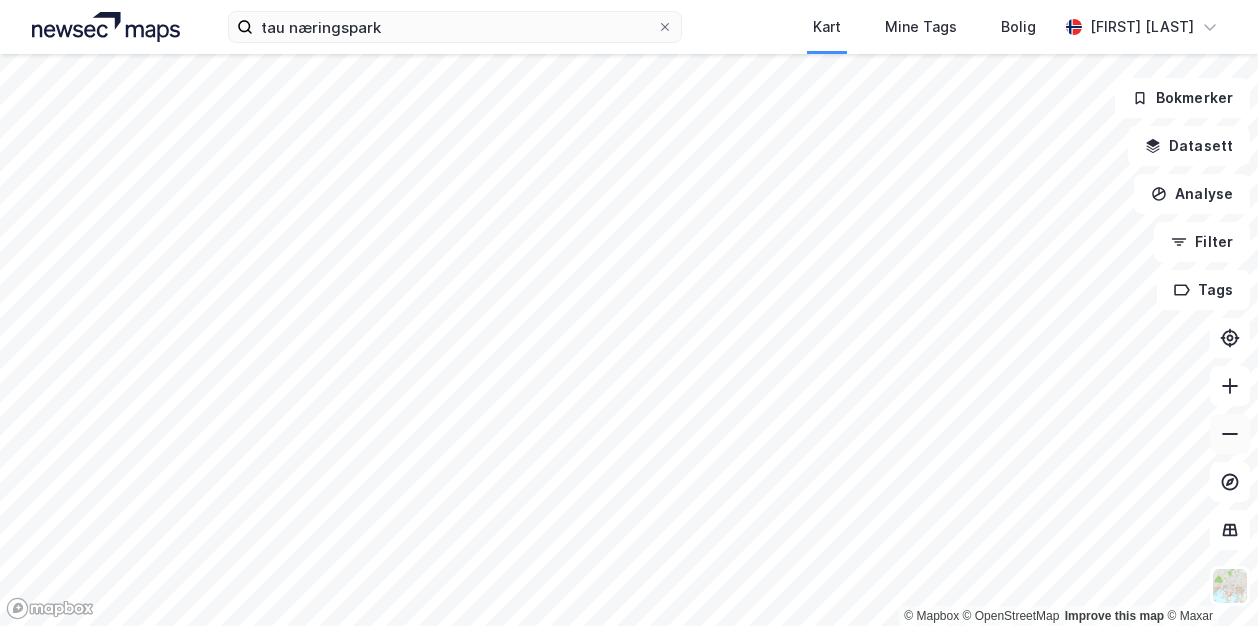 click 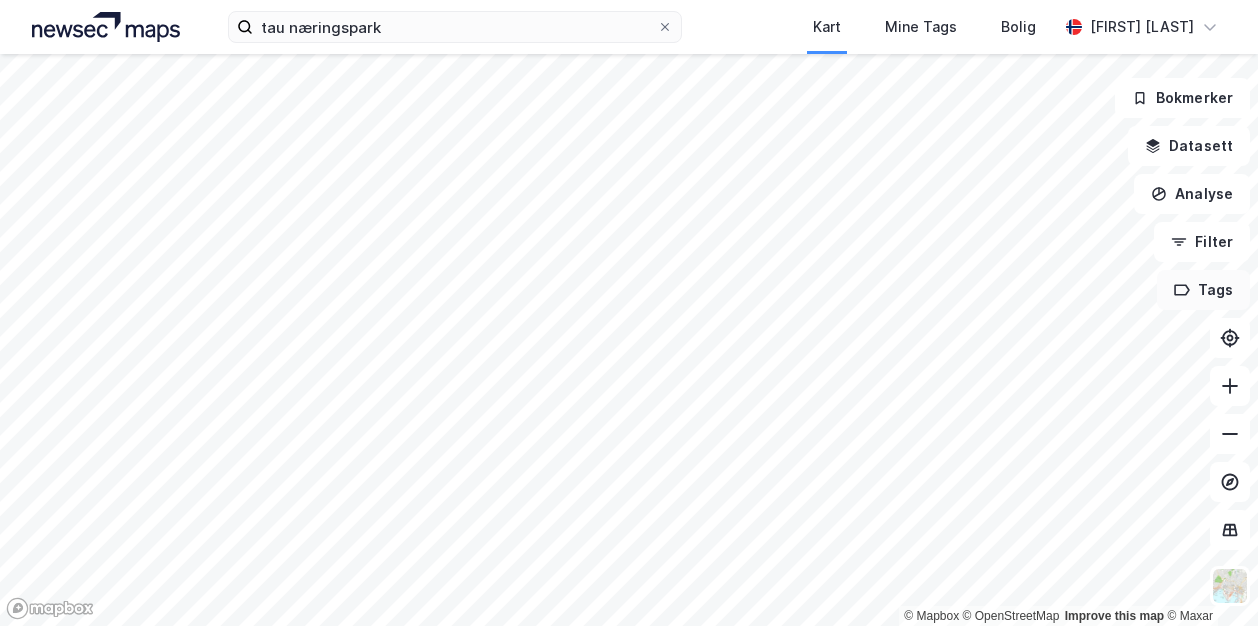 click on "Tags" at bounding box center (1203, 290) 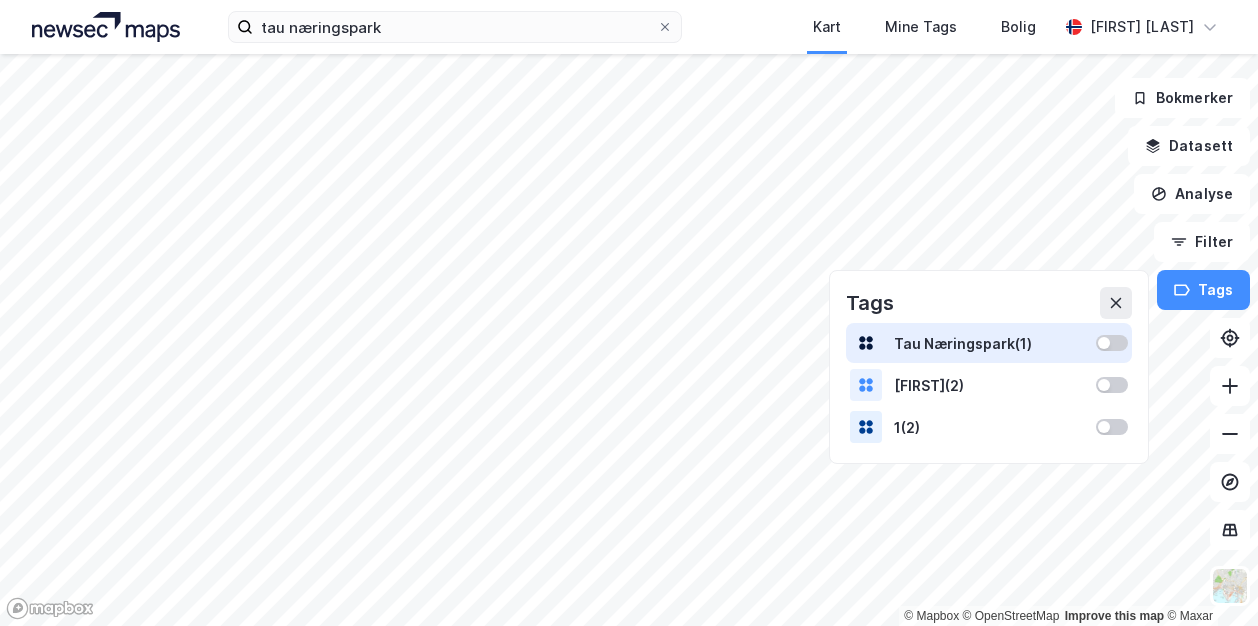 click at bounding box center [1104, 343] 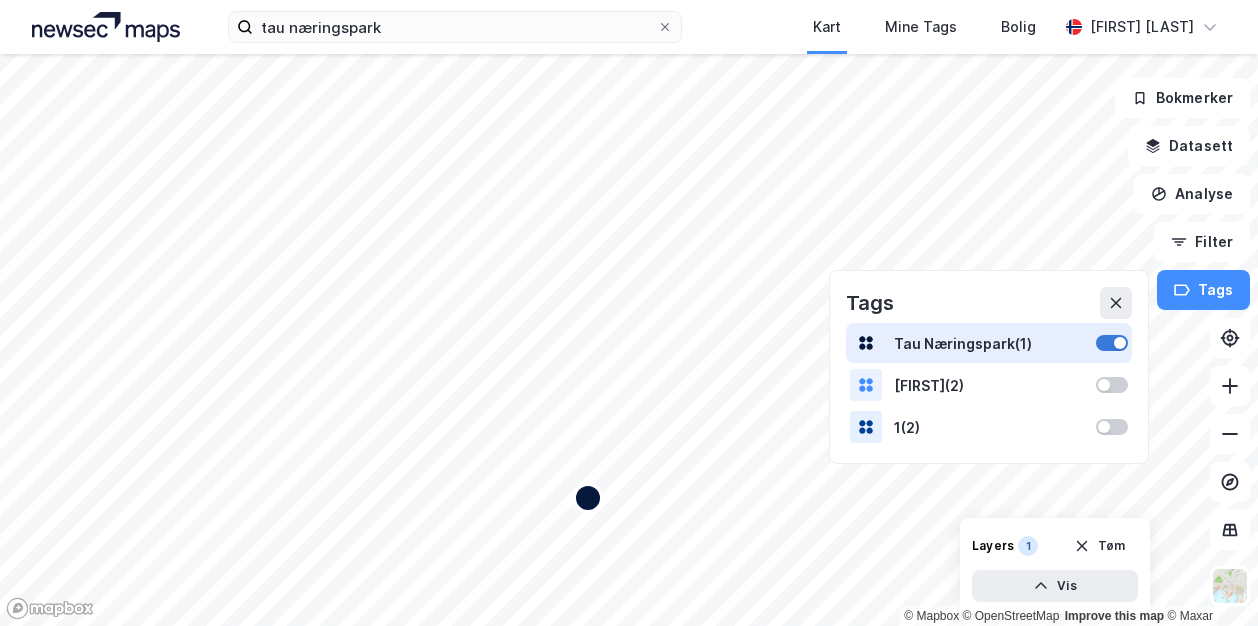 click at bounding box center (1112, 343) 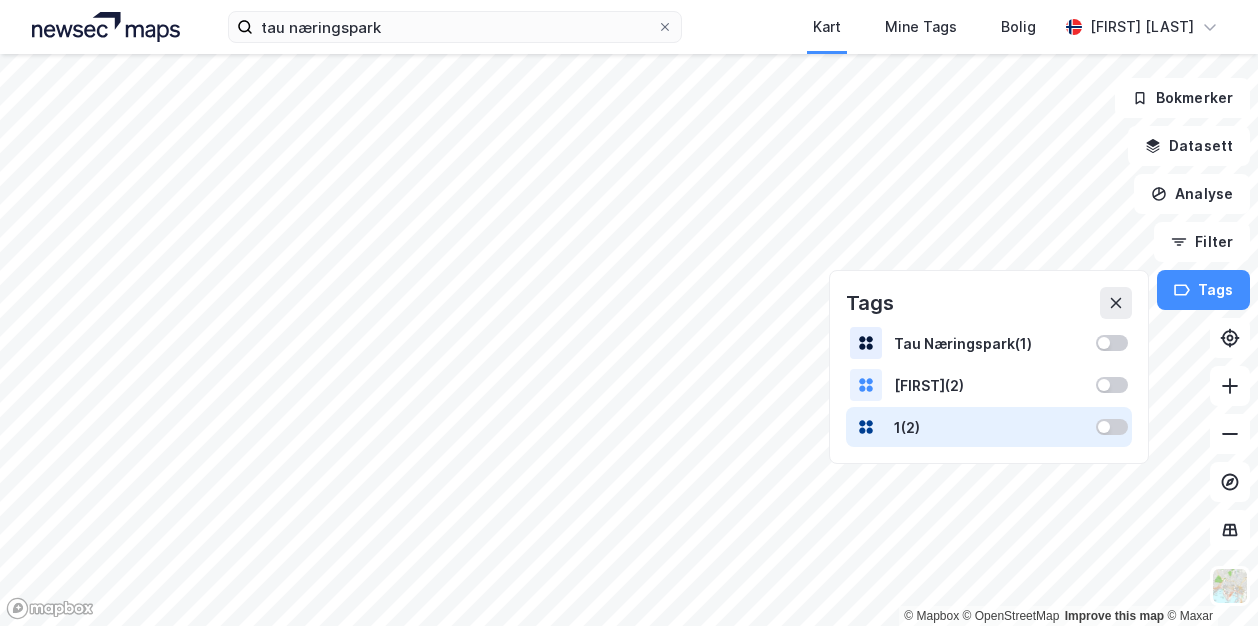 click at bounding box center (1104, 427) 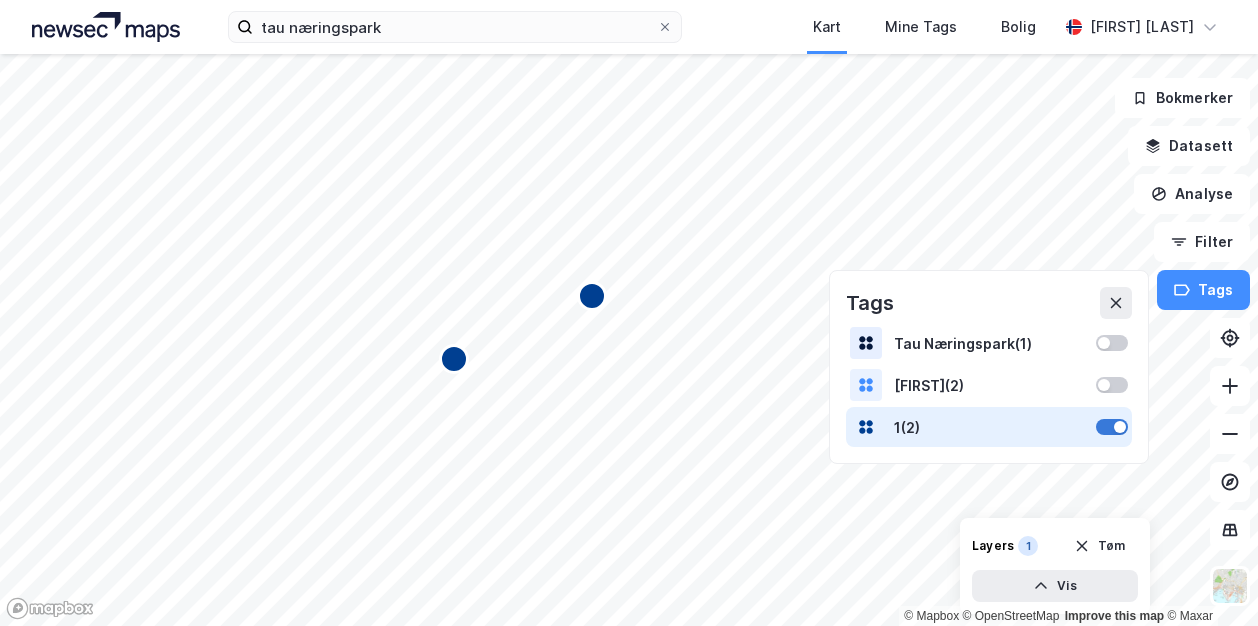 click at bounding box center (1112, 427) 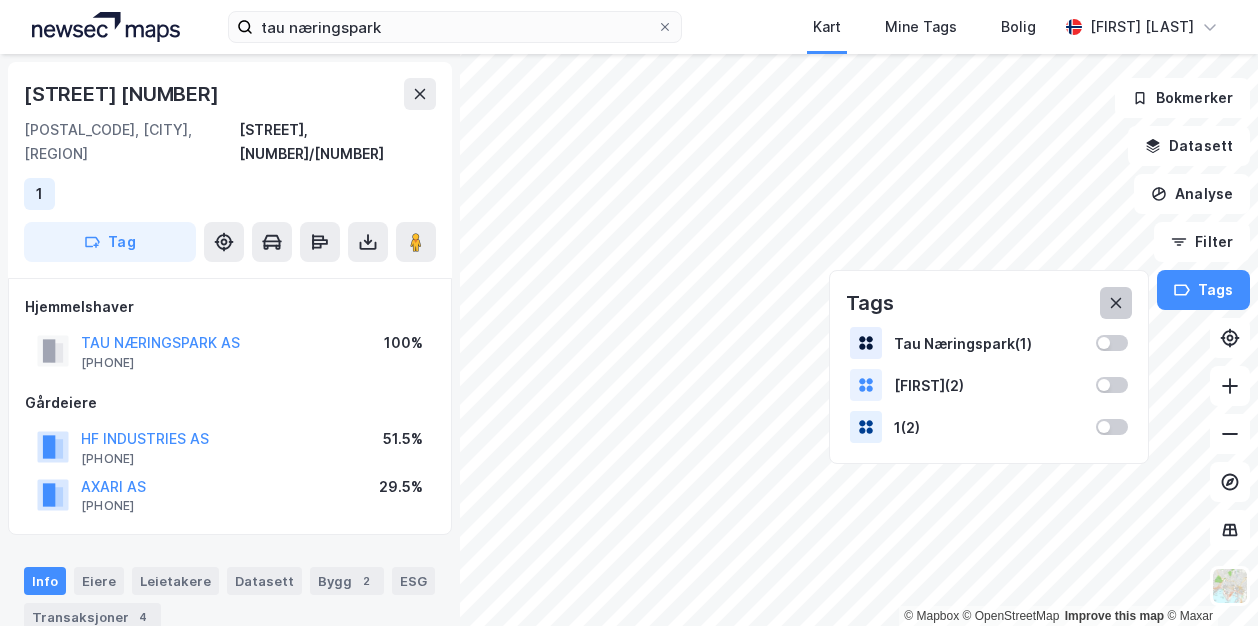 click 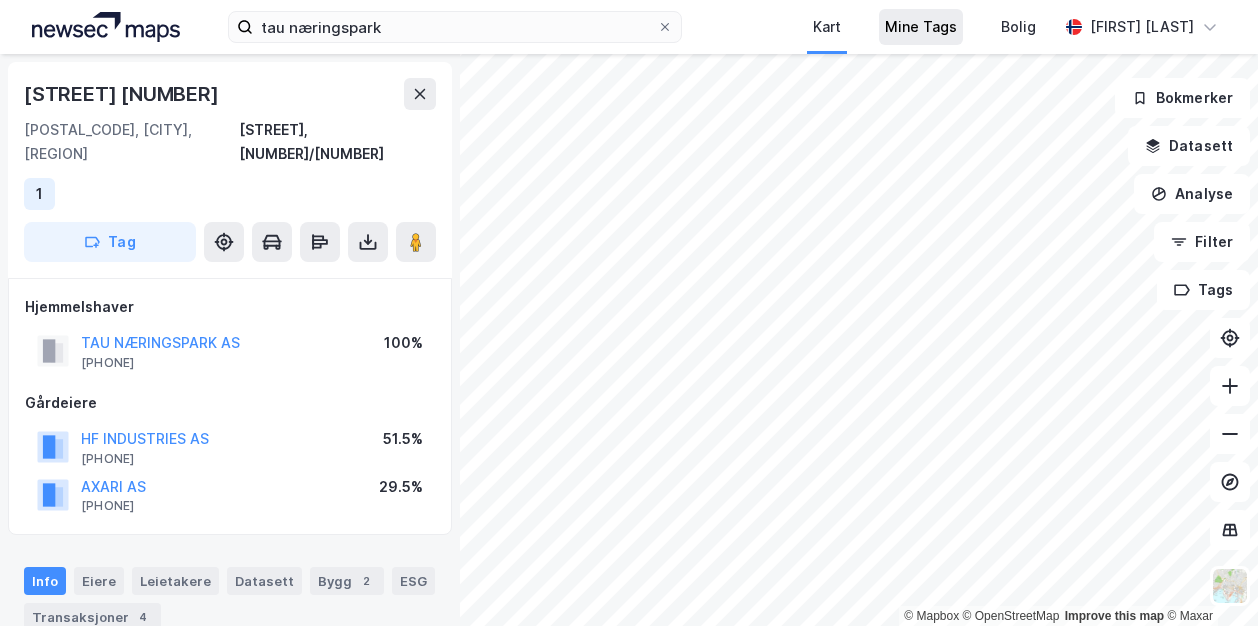 click on "Mine Tags" at bounding box center [921, 27] 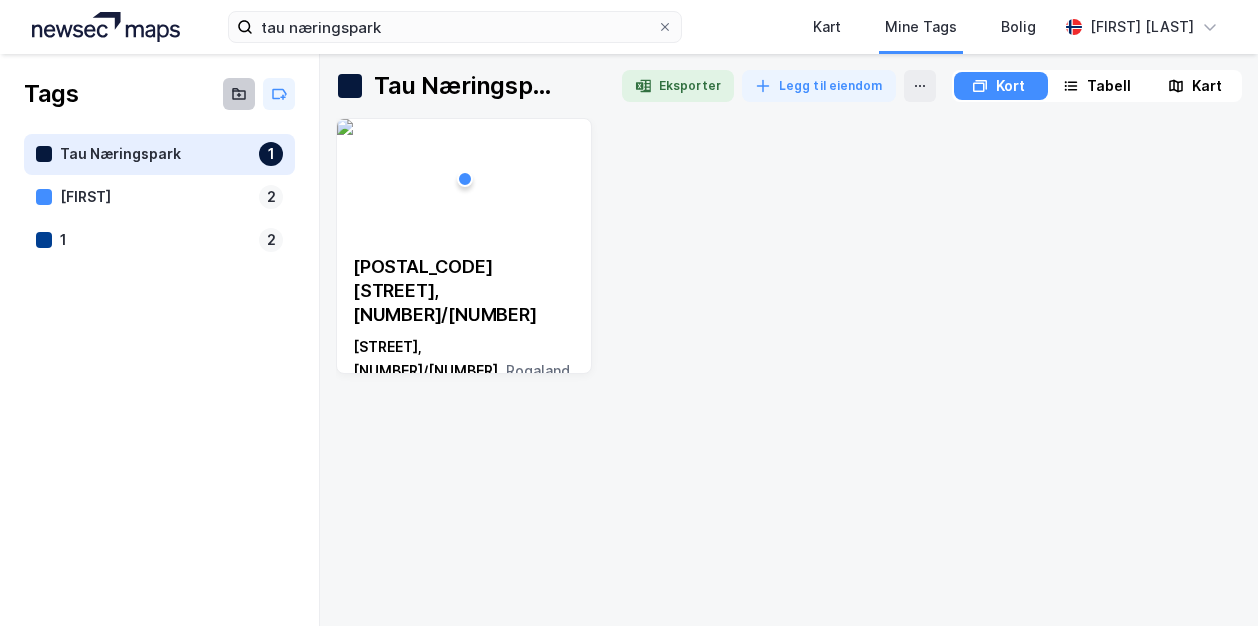 click 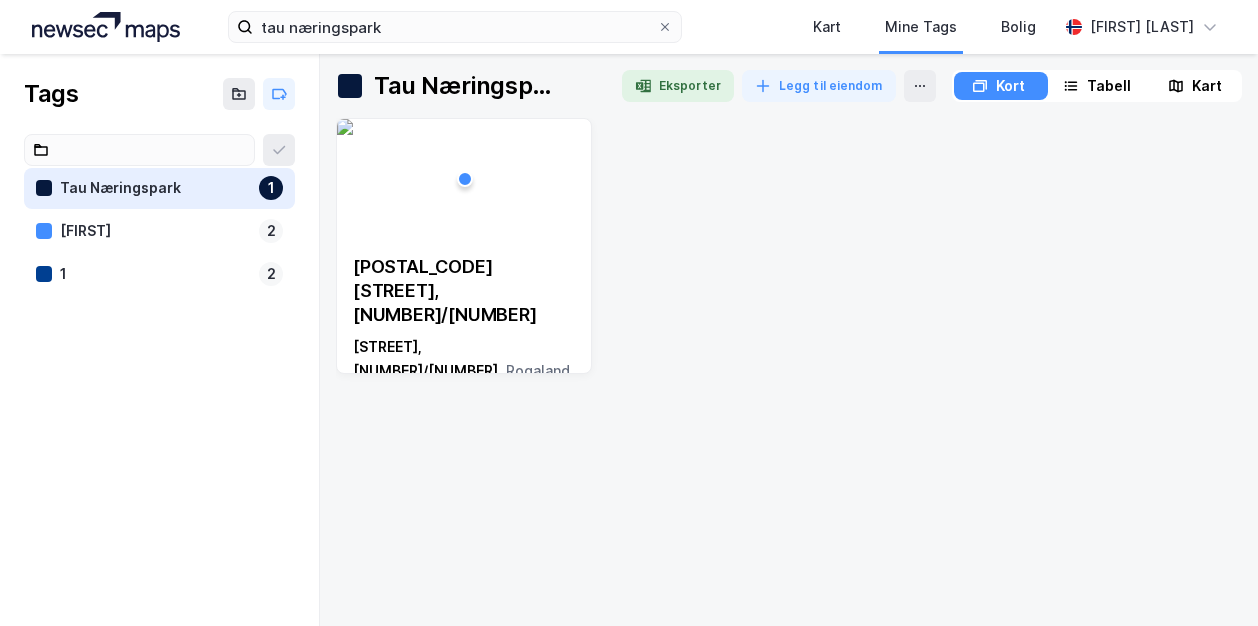 click at bounding box center [159, 150] 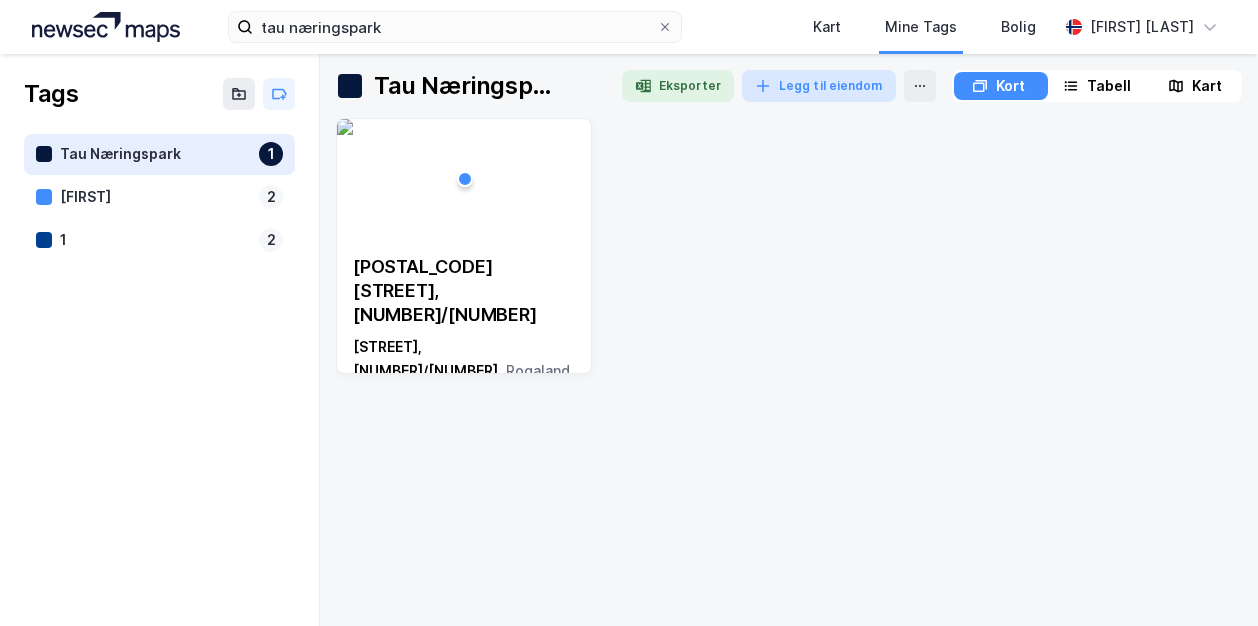click on "Legg til eiendom" at bounding box center [819, 86] 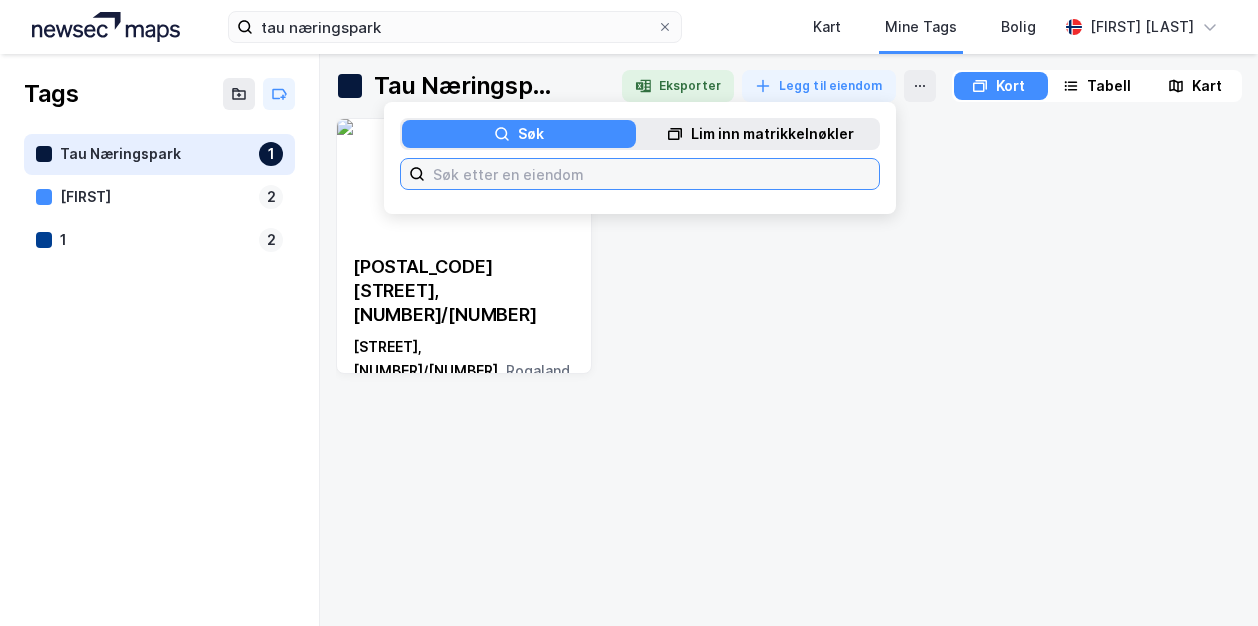 click at bounding box center [652, 174] 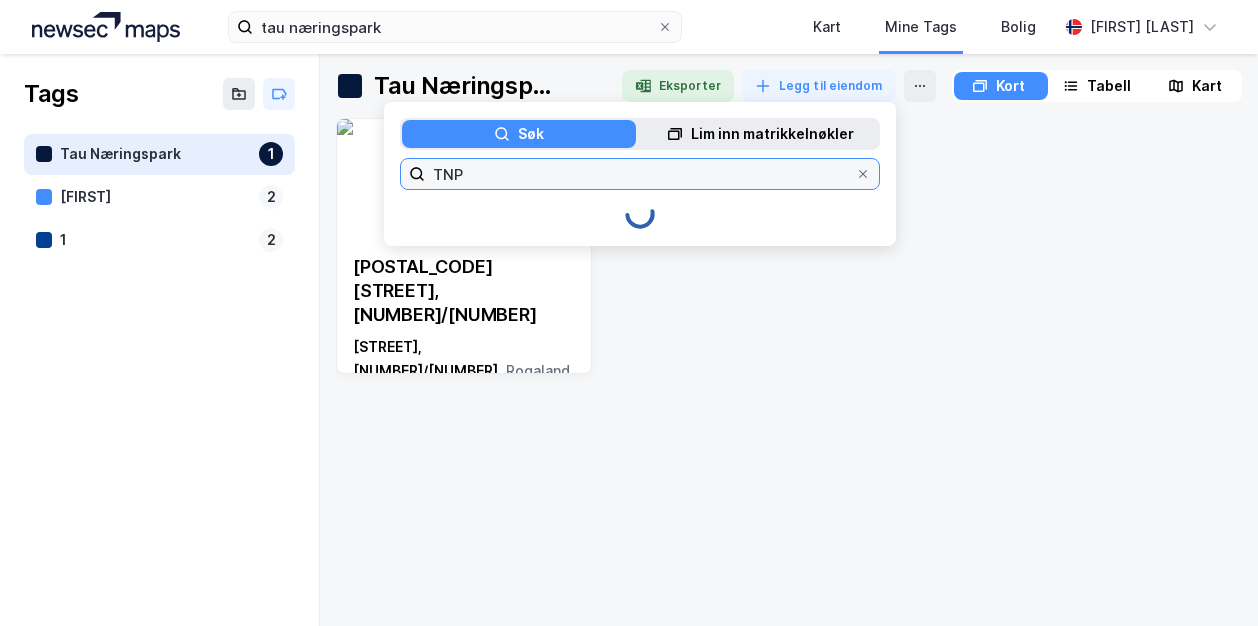 type on "TNP" 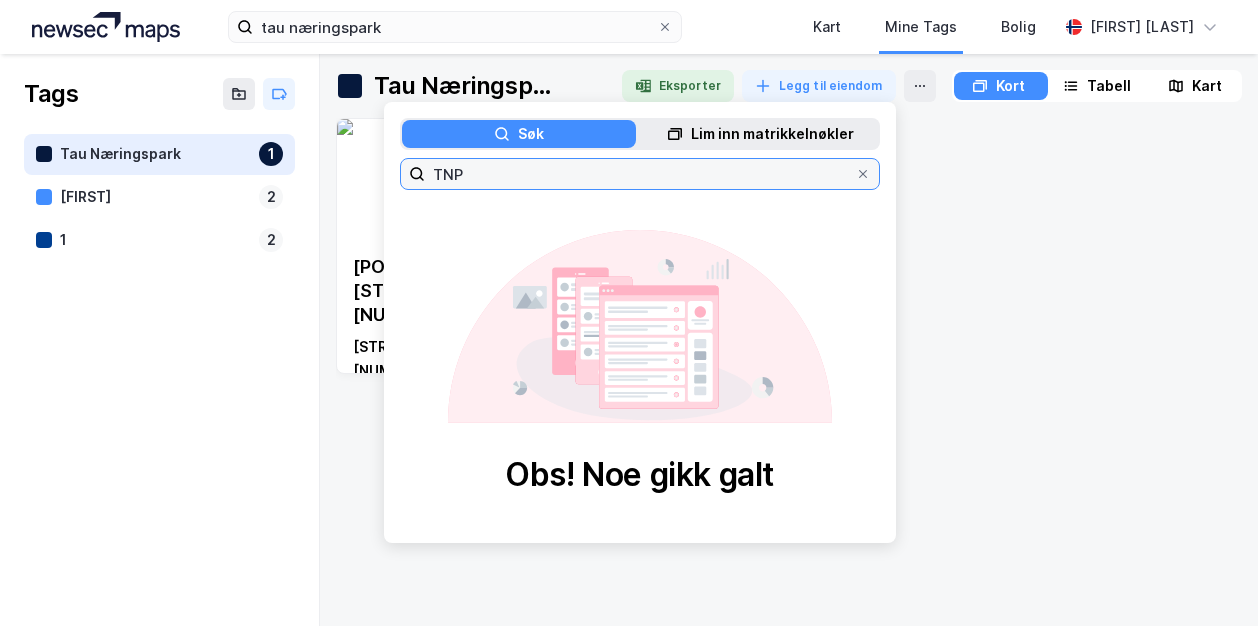 click on "TNP" at bounding box center (640, 174) 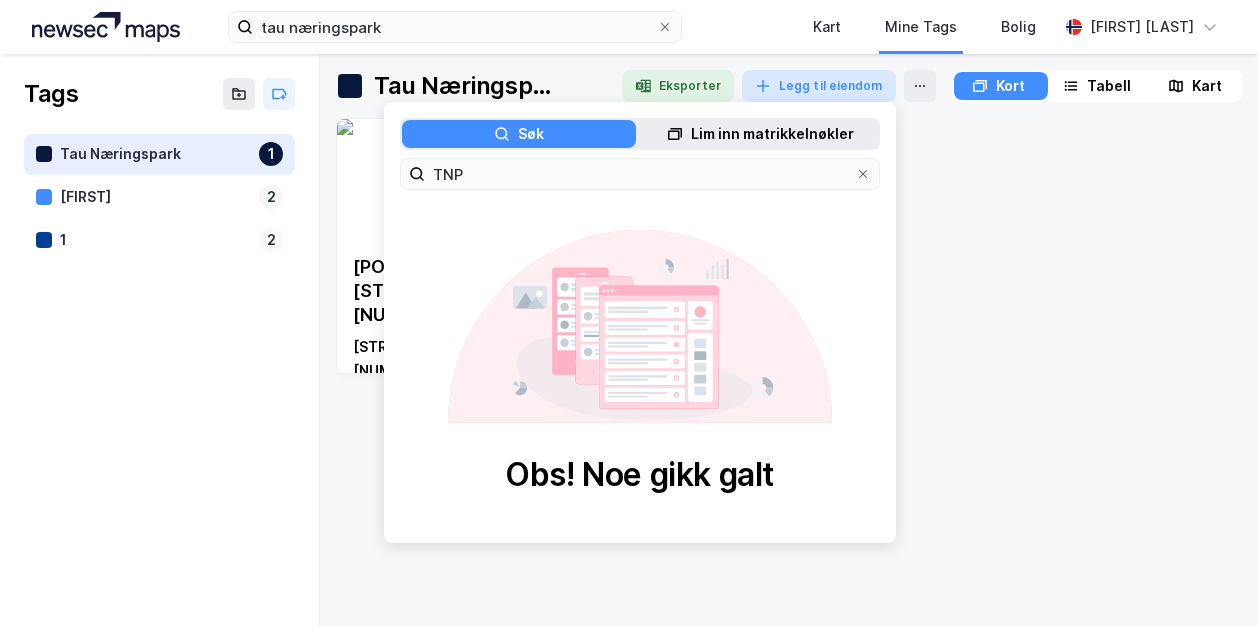 click on "Legg til eiendom" at bounding box center (819, 86) 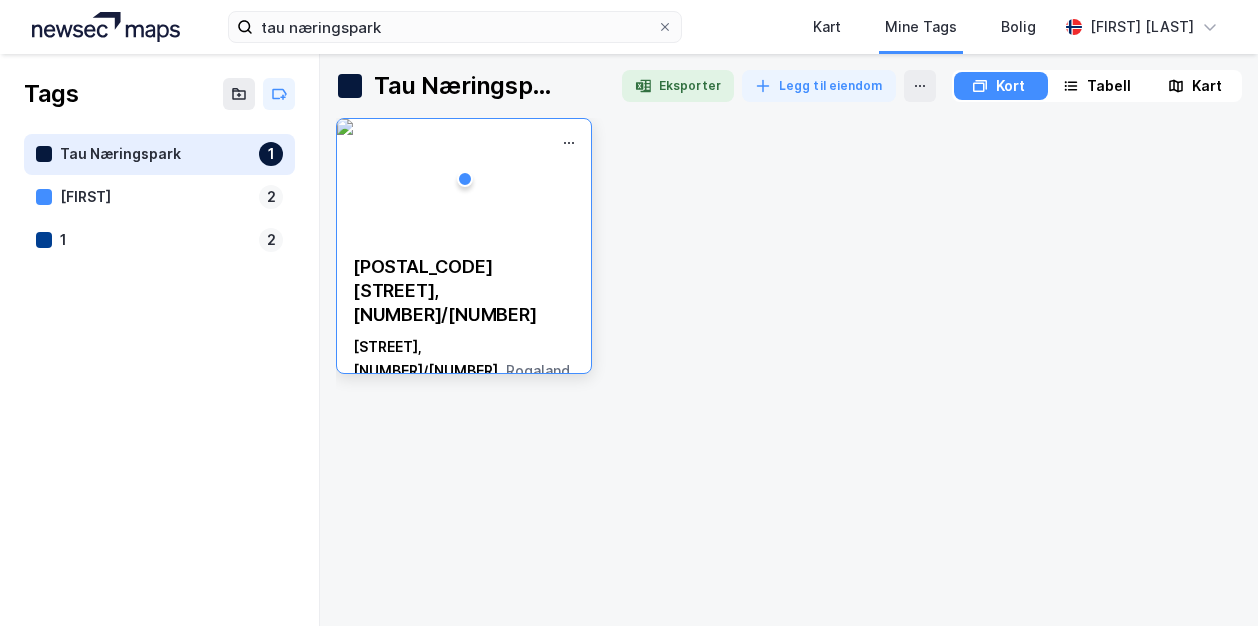 click on "[POSTAL_CODE] [STREET], [NUMBER]/[NUMBER]" at bounding box center (464, 291) 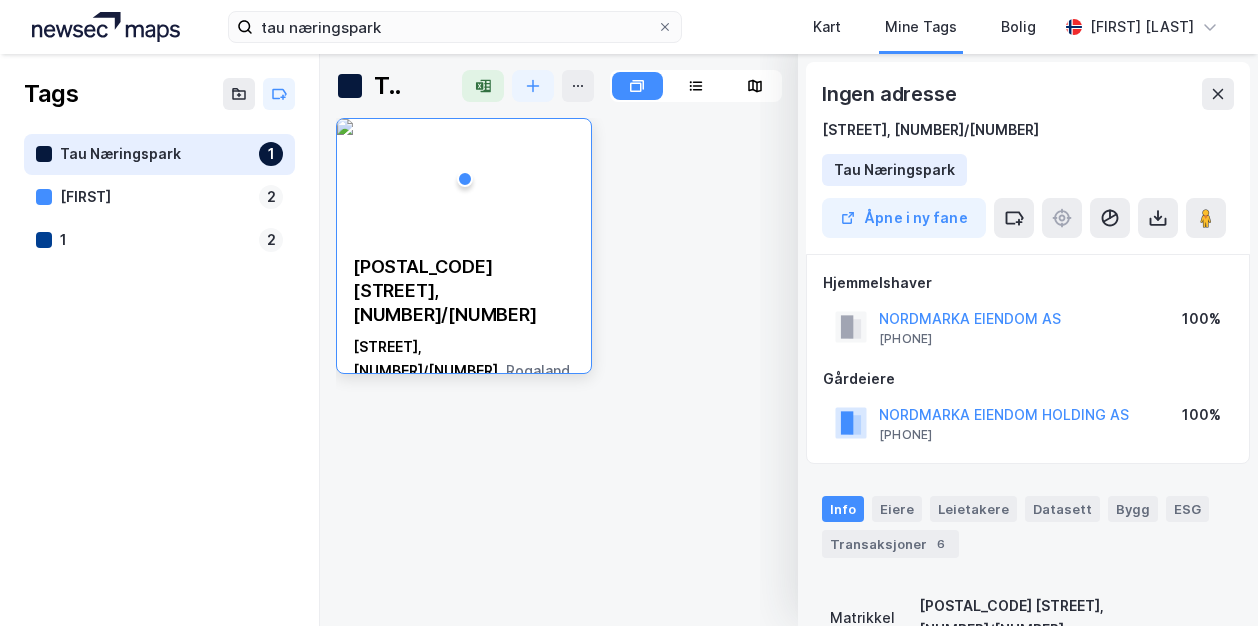 click on "[POSTAL_CODE] [STREET], [NUMBER]/[NUMBER] [REGION]" at bounding box center [789, 246] 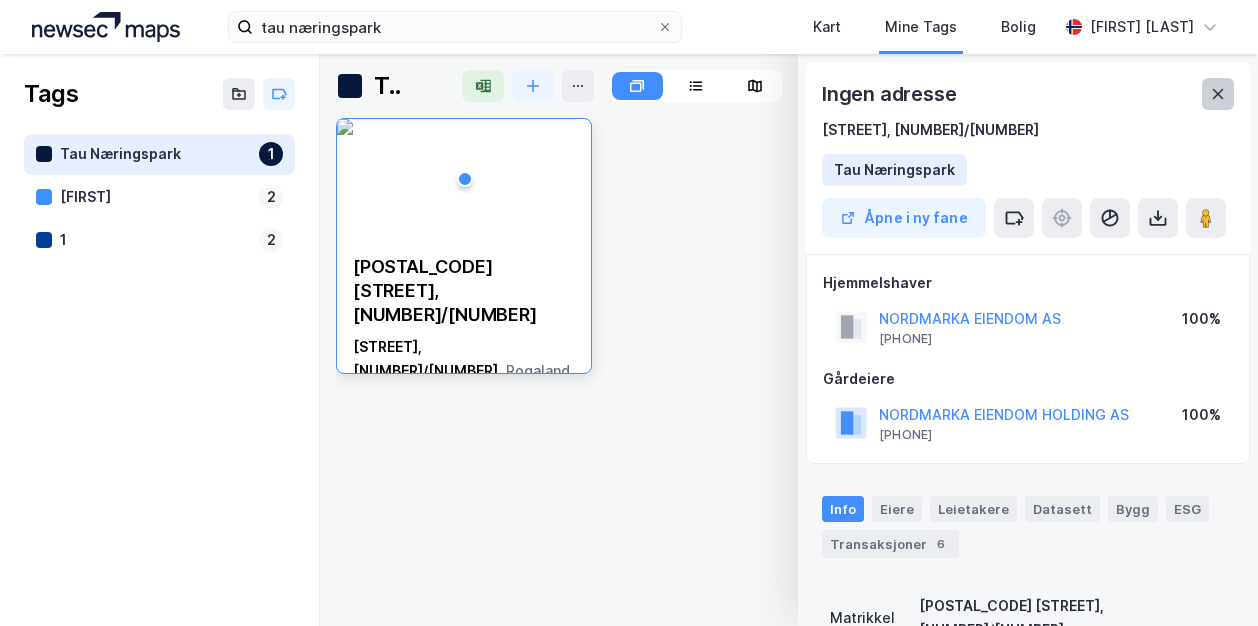 click 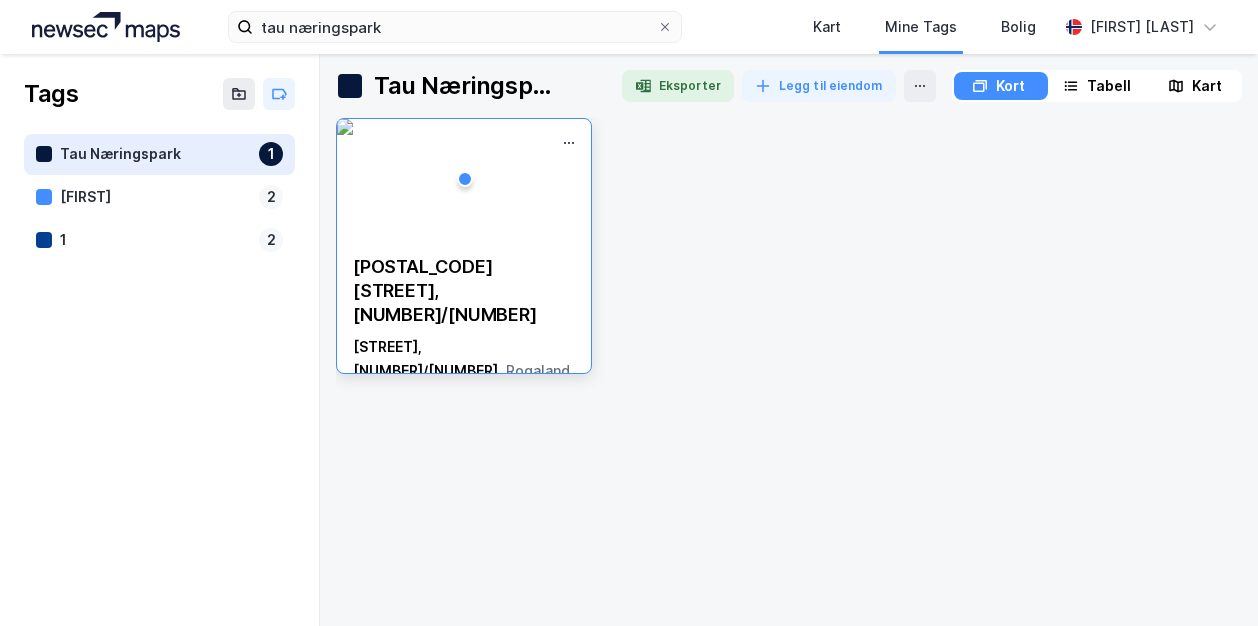 click at bounding box center [345, 127] 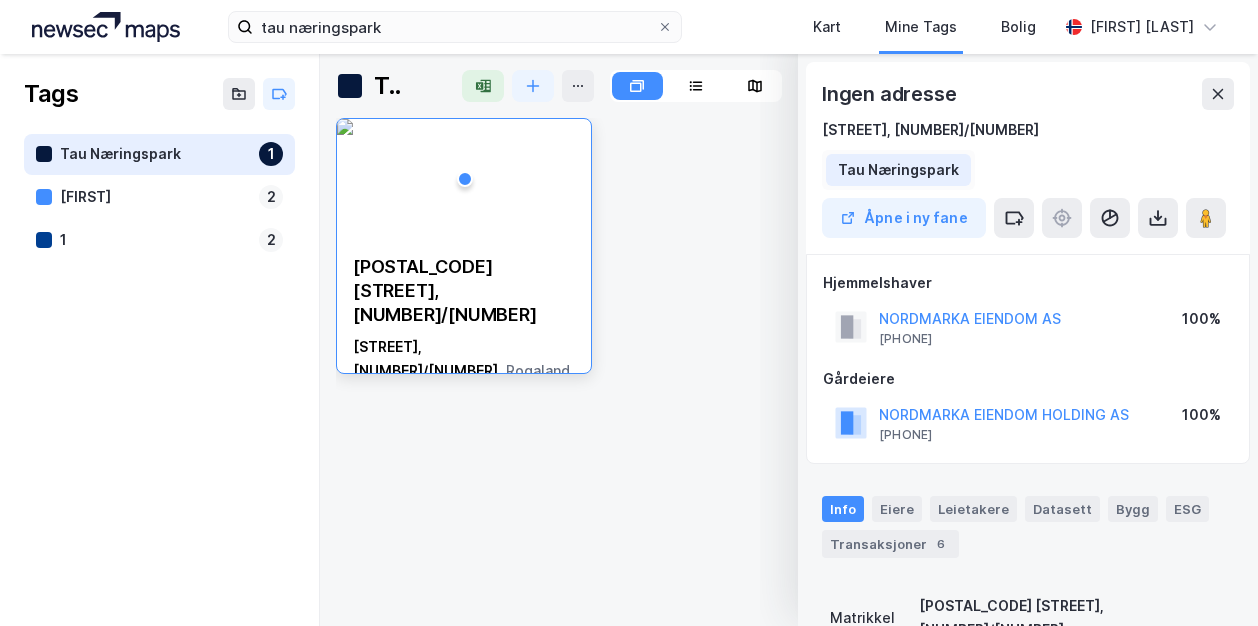 click on "Tau Næringspark" at bounding box center [898, 170] 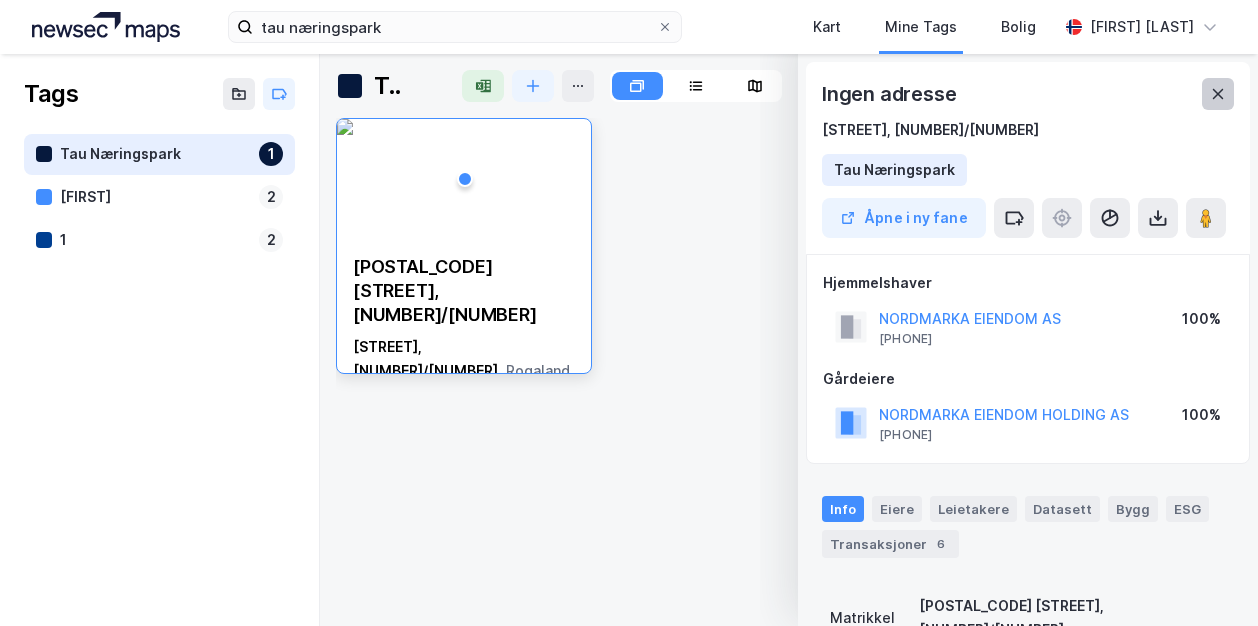 click 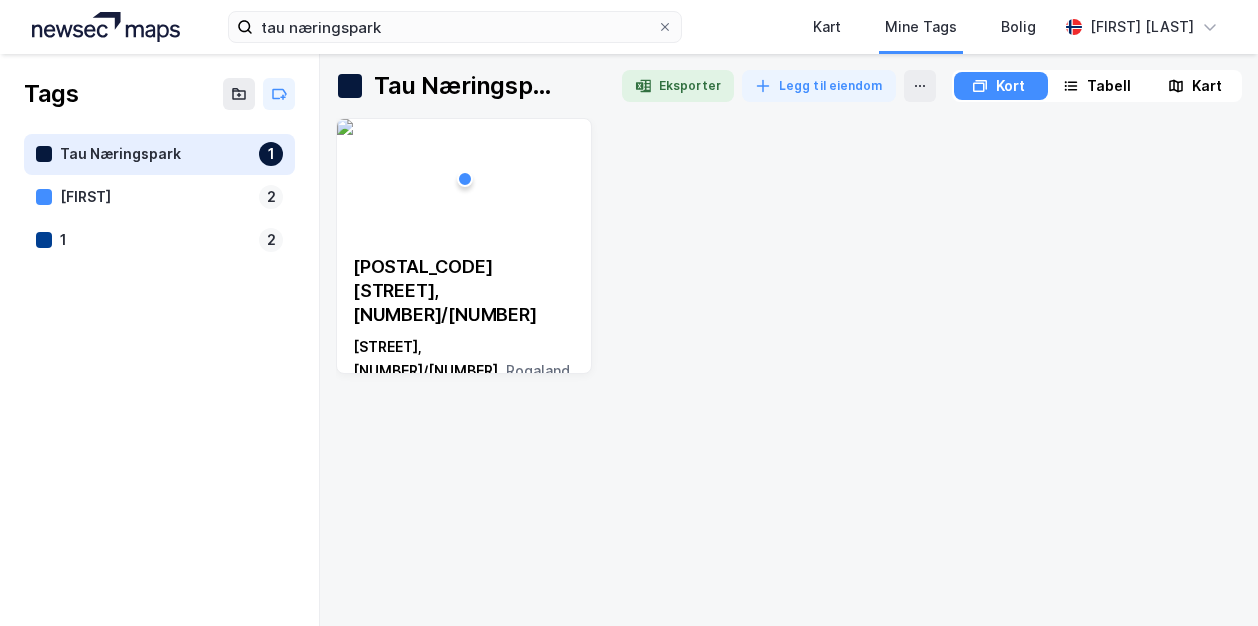 click on "[COMPANY] [NUMBER] [NAME] [NUMBER] [NUMBER] [NUMBER]" at bounding box center (160, 340) 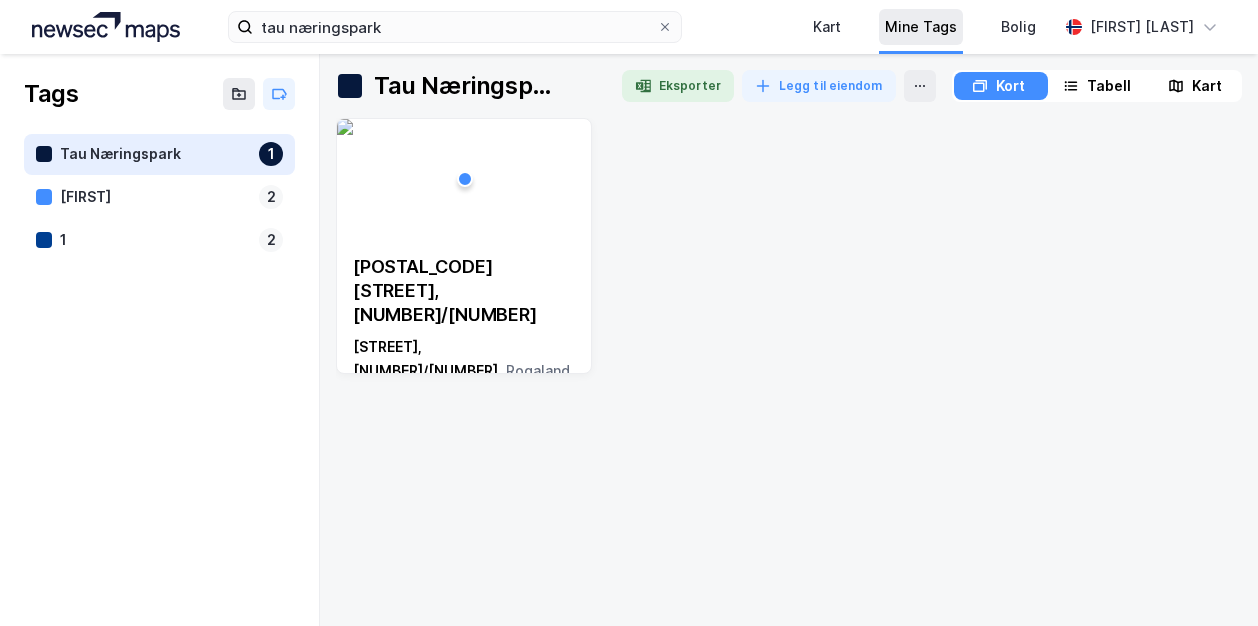 click on "Mine Tags" at bounding box center [921, 27] 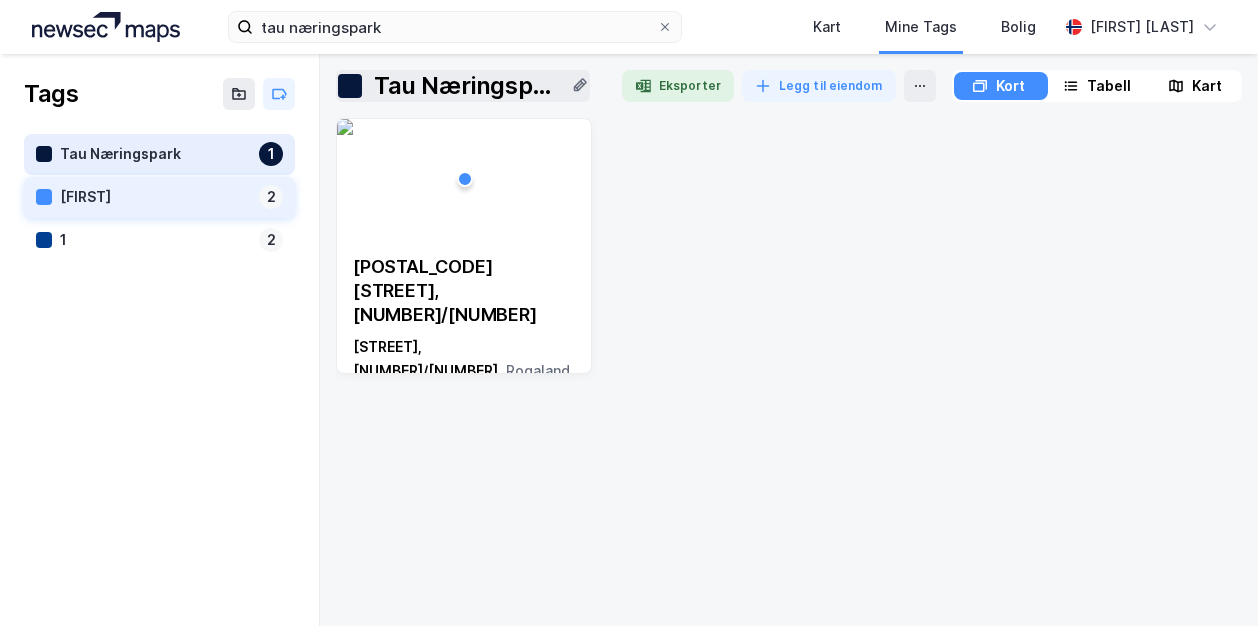 click on "[FIRST]" at bounding box center (155, 197) 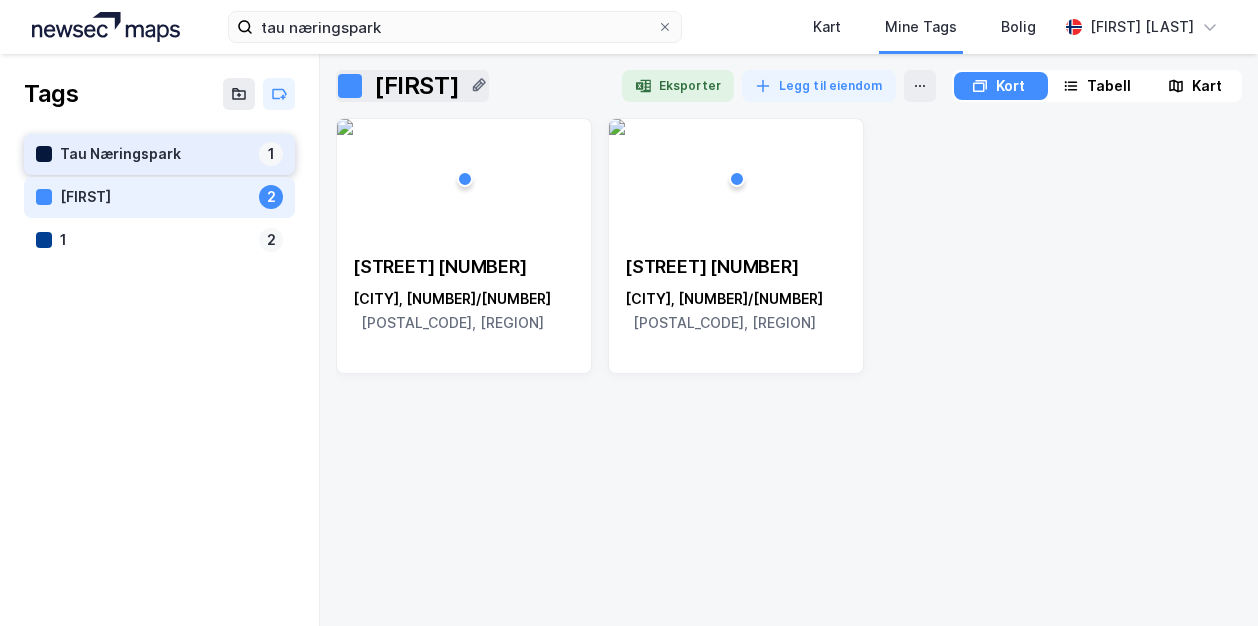 click on "Tau Næringspark" at bounding box center (155, 154) 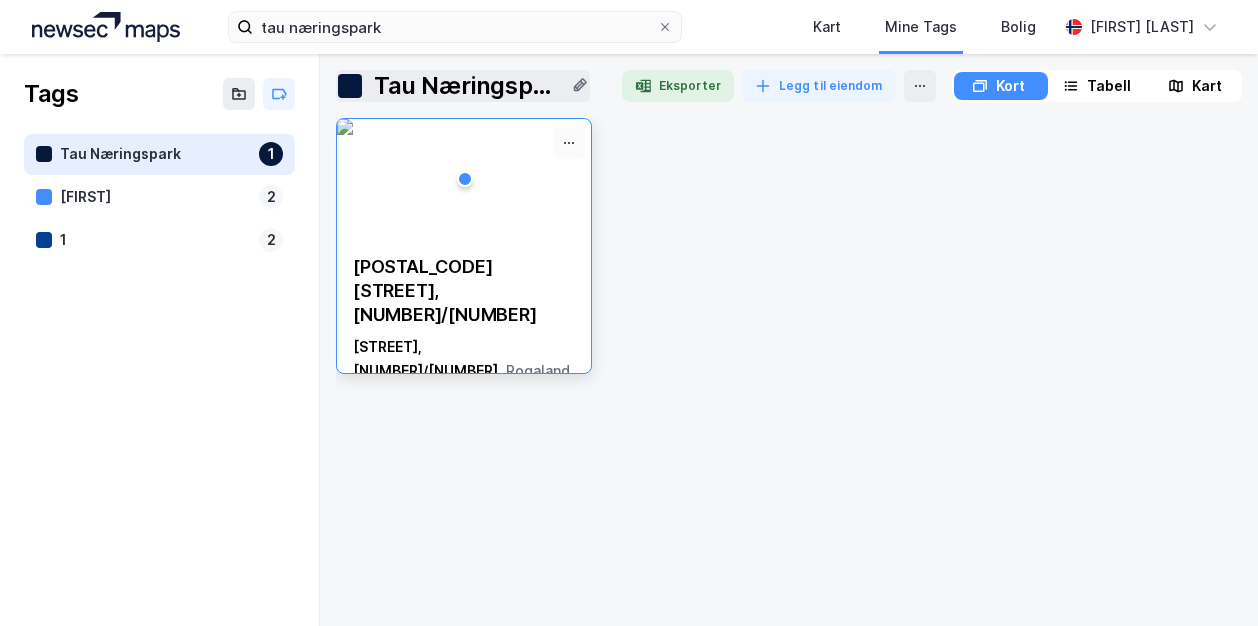 click 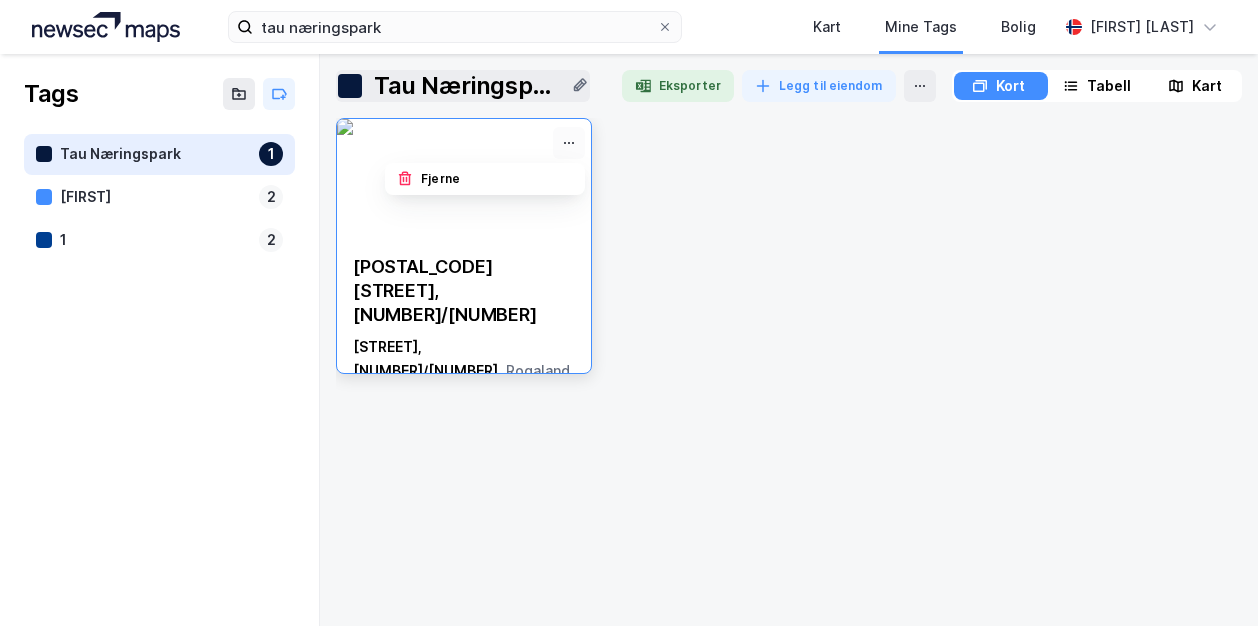 click 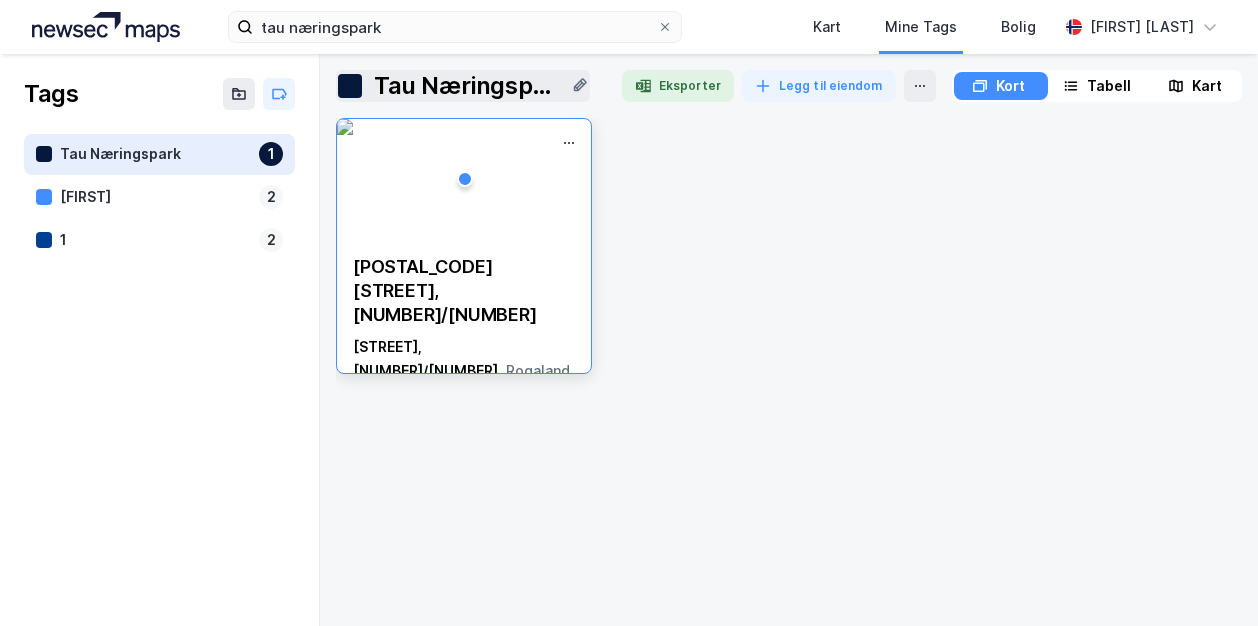click at bounding box center (345, 127) 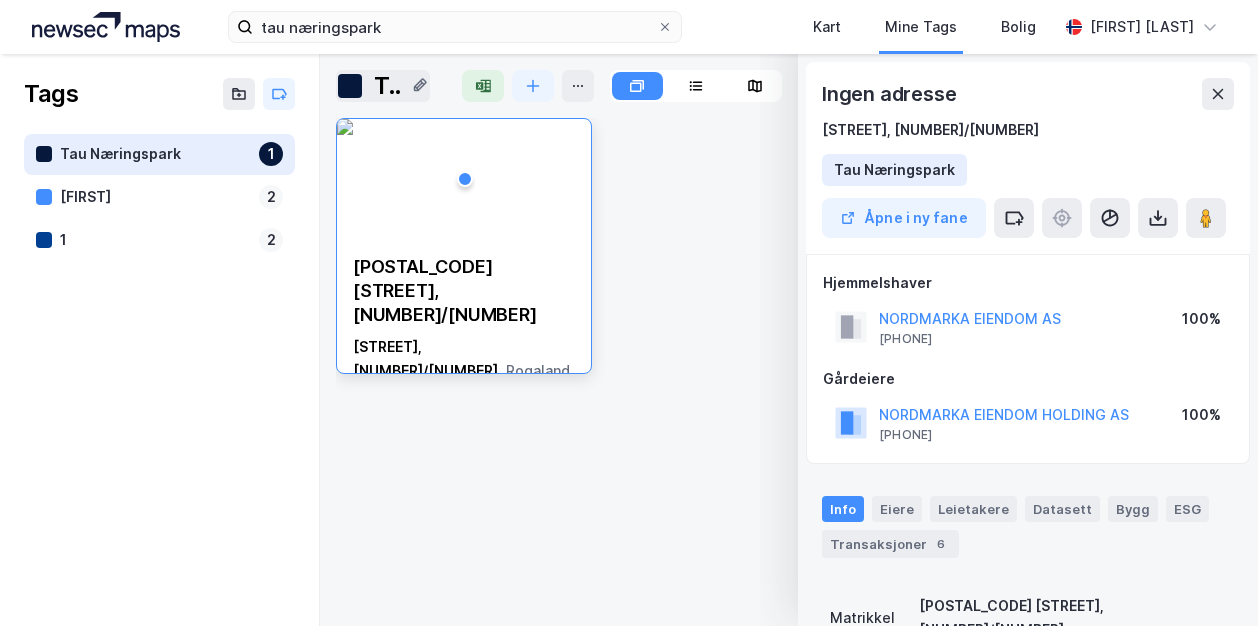 click at bounding box center [345, 127] 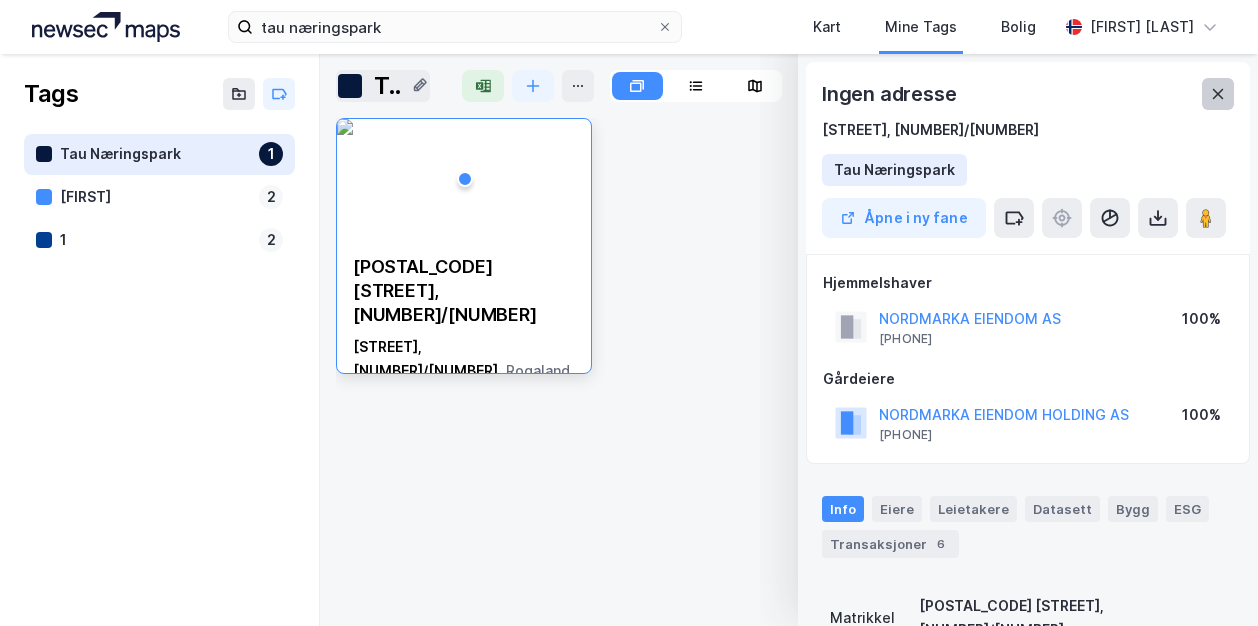 click 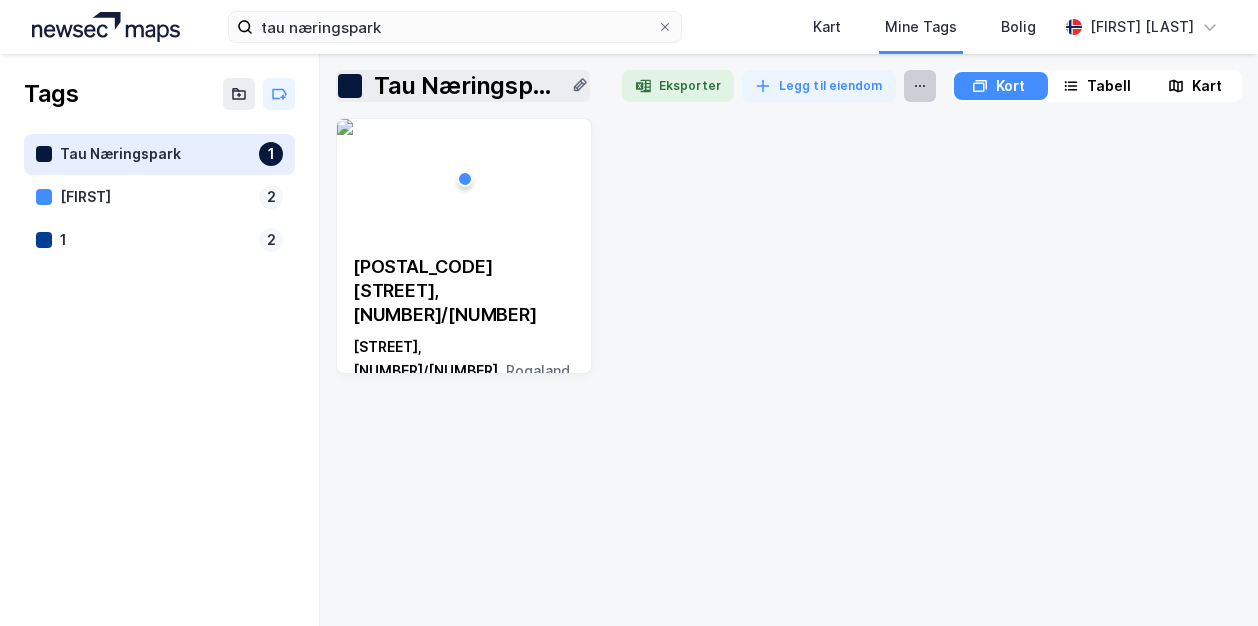 click 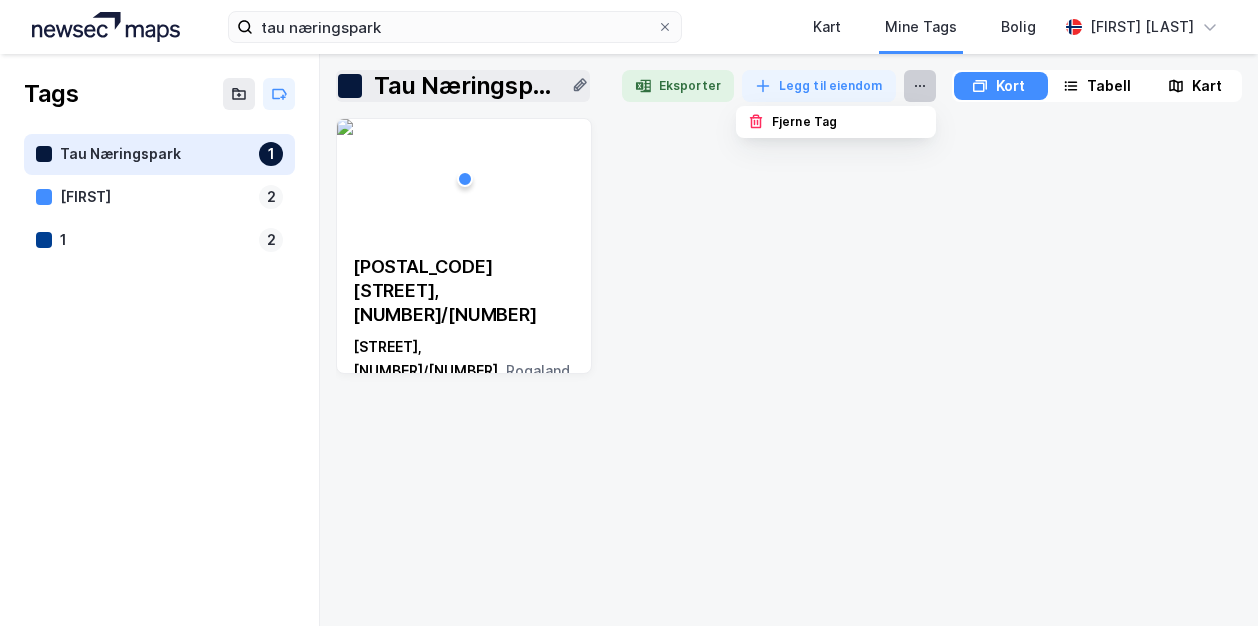 click 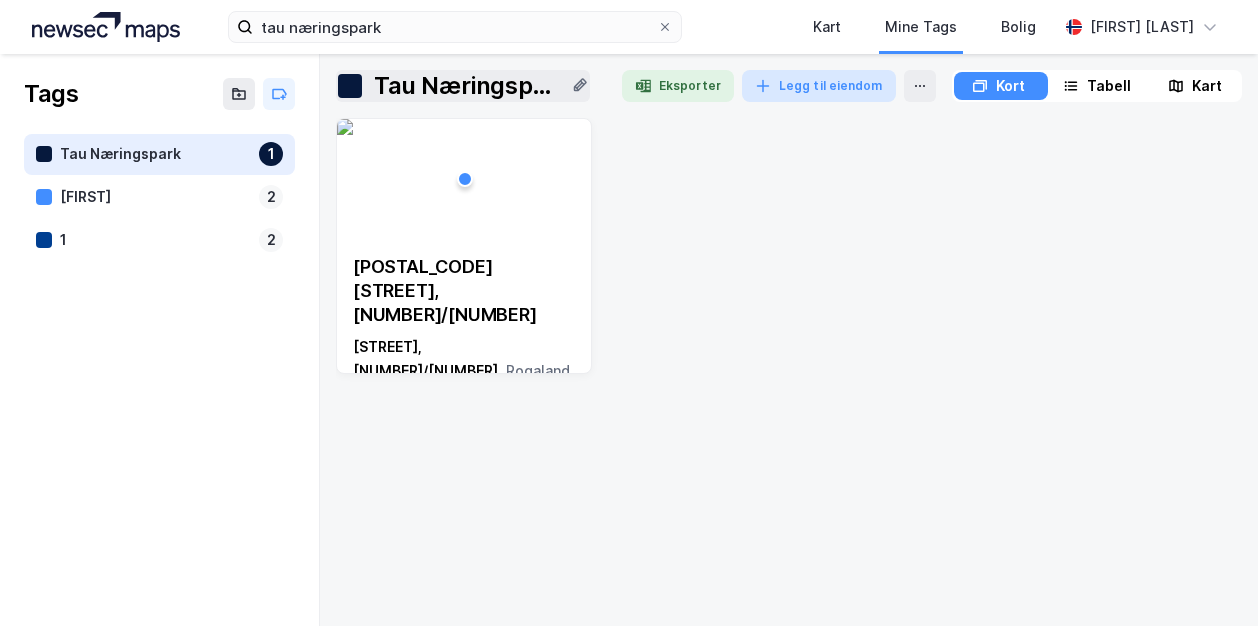 click 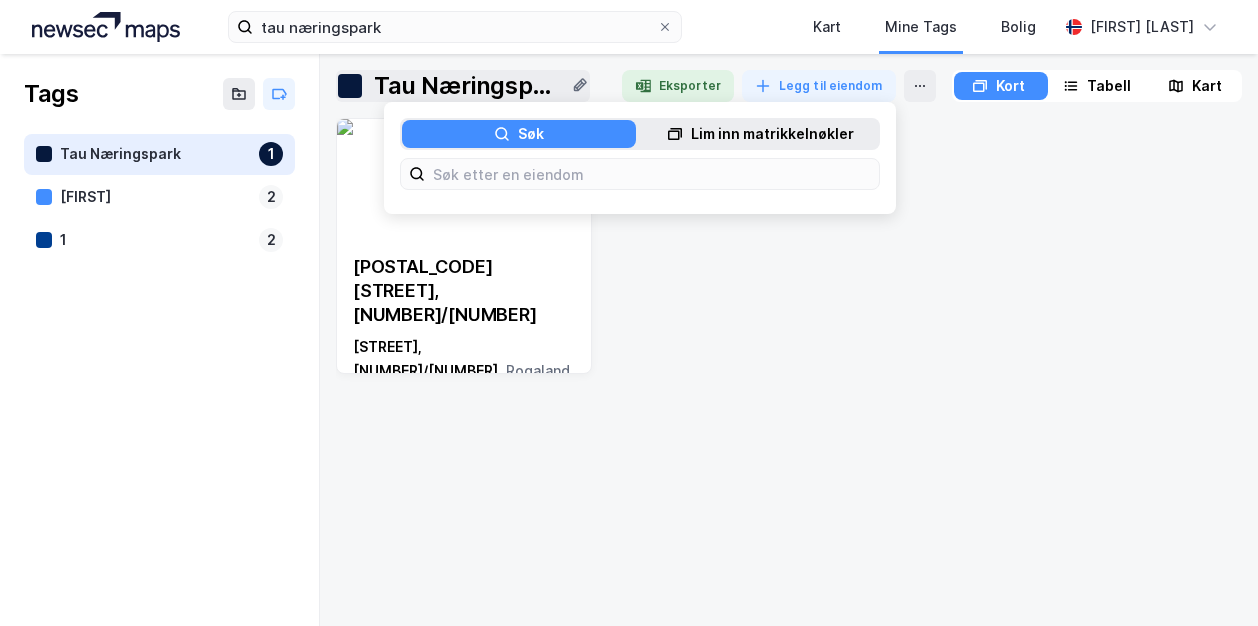 click on "Lim inn matrikkelnøkler" at bounding box center (772, 134) 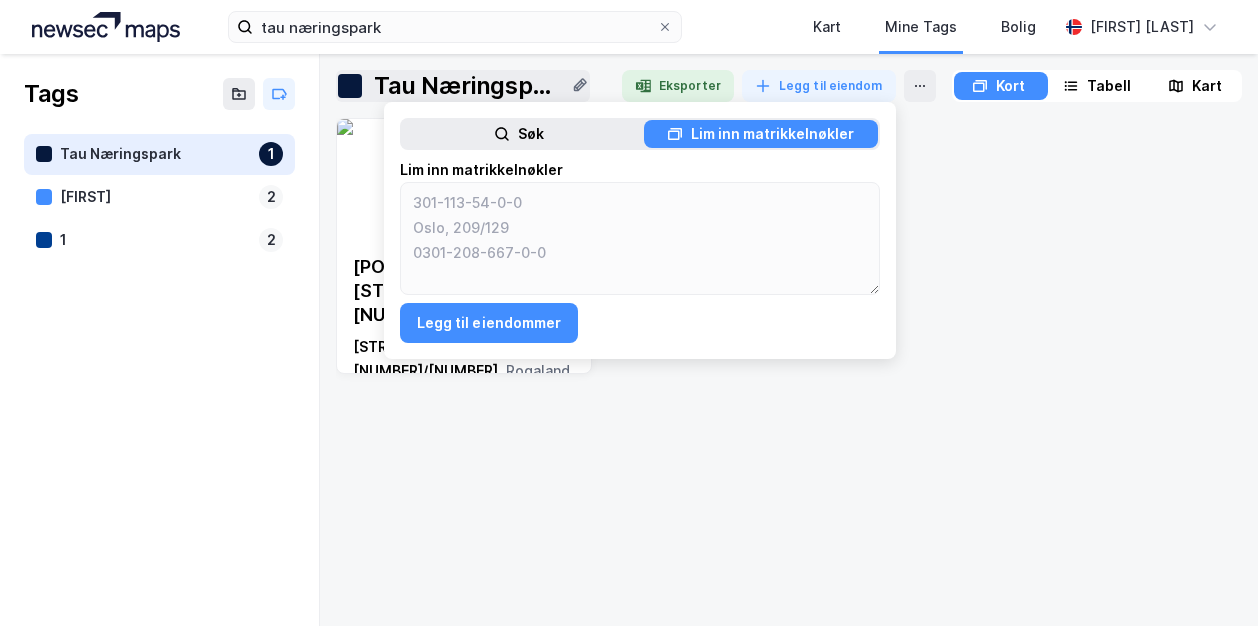 click on "[POSTAL_CODE] [STREET], [NUMBER]/[NUMBER] [REGION]" at bounding box center [789, 364] 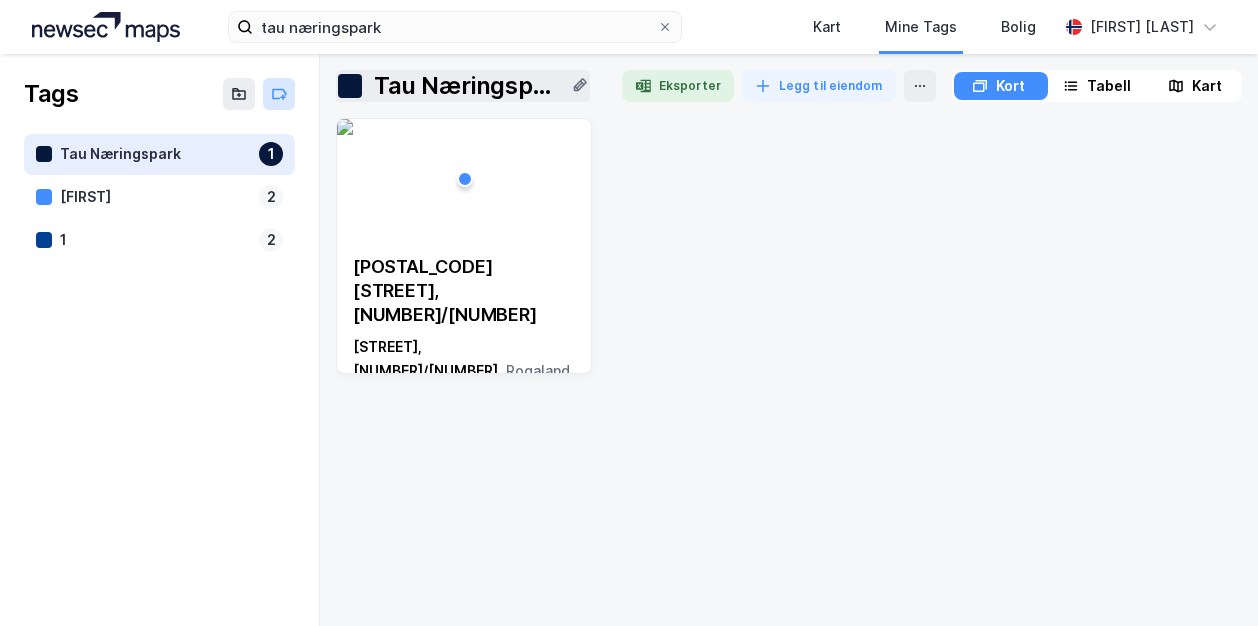 click 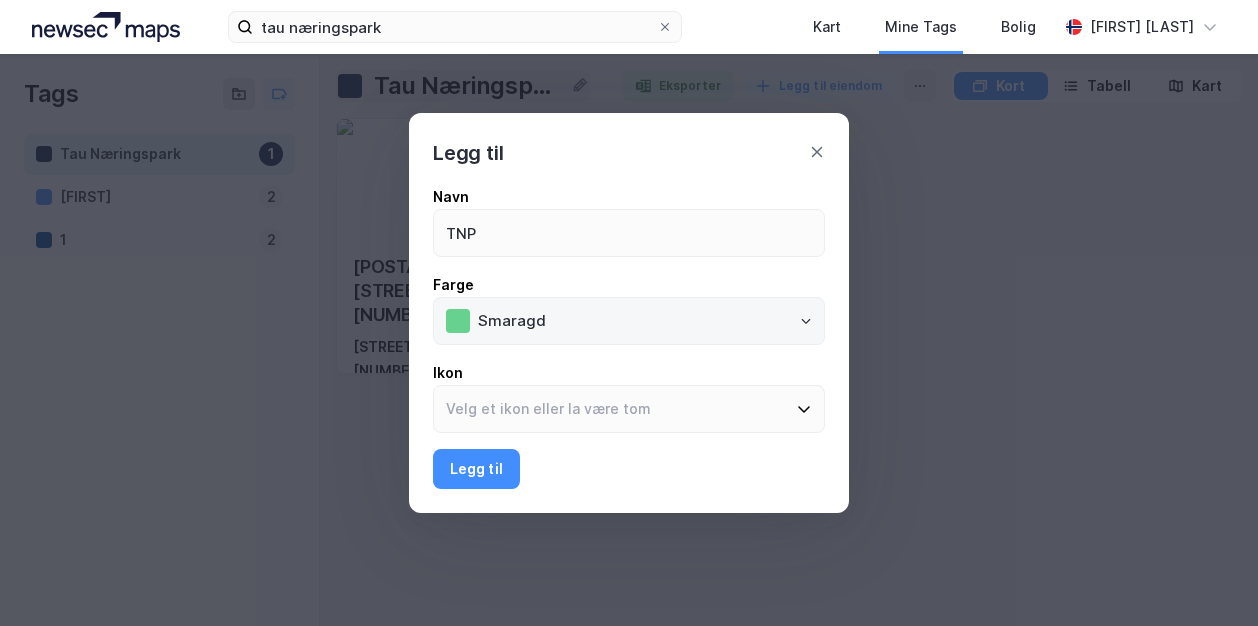 type on "TNP" 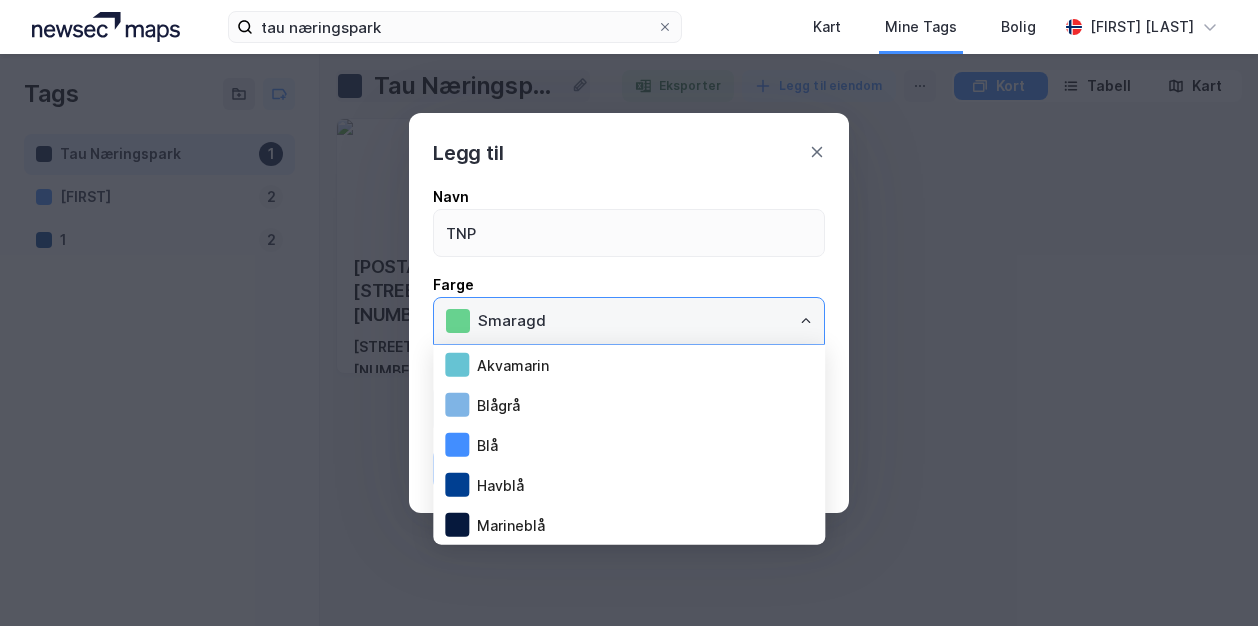 click on "Smaragd" at bounding box center [645, 321] 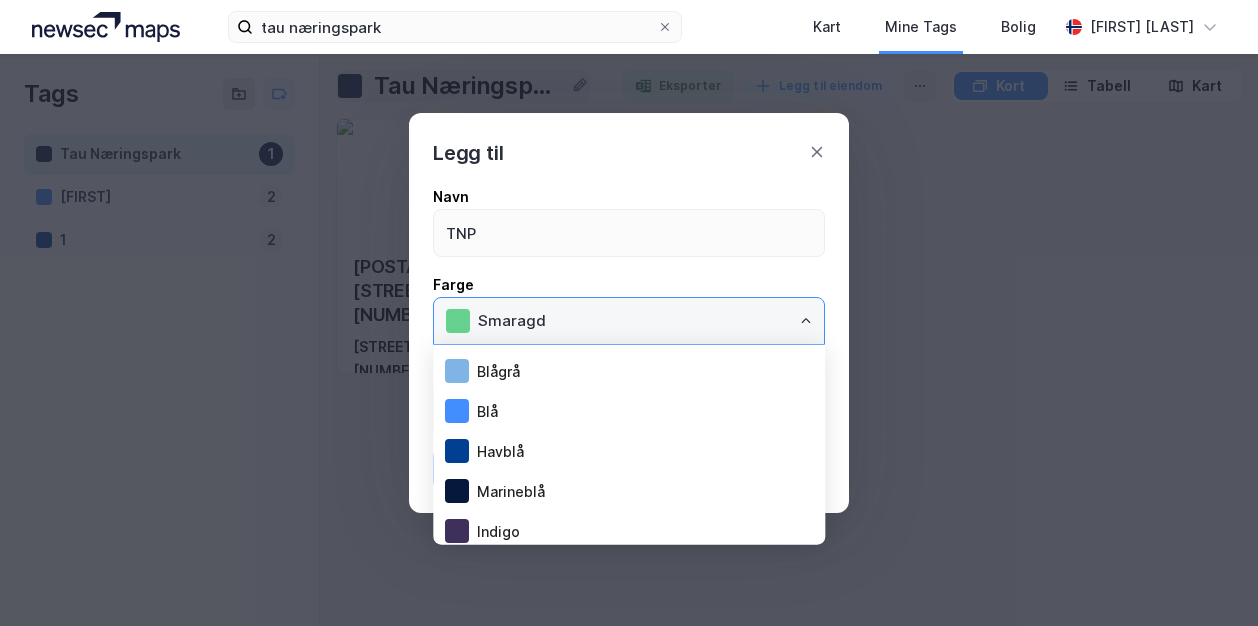 scroll, scrollTop: 26, scrollLeft: 0, axis: vertical 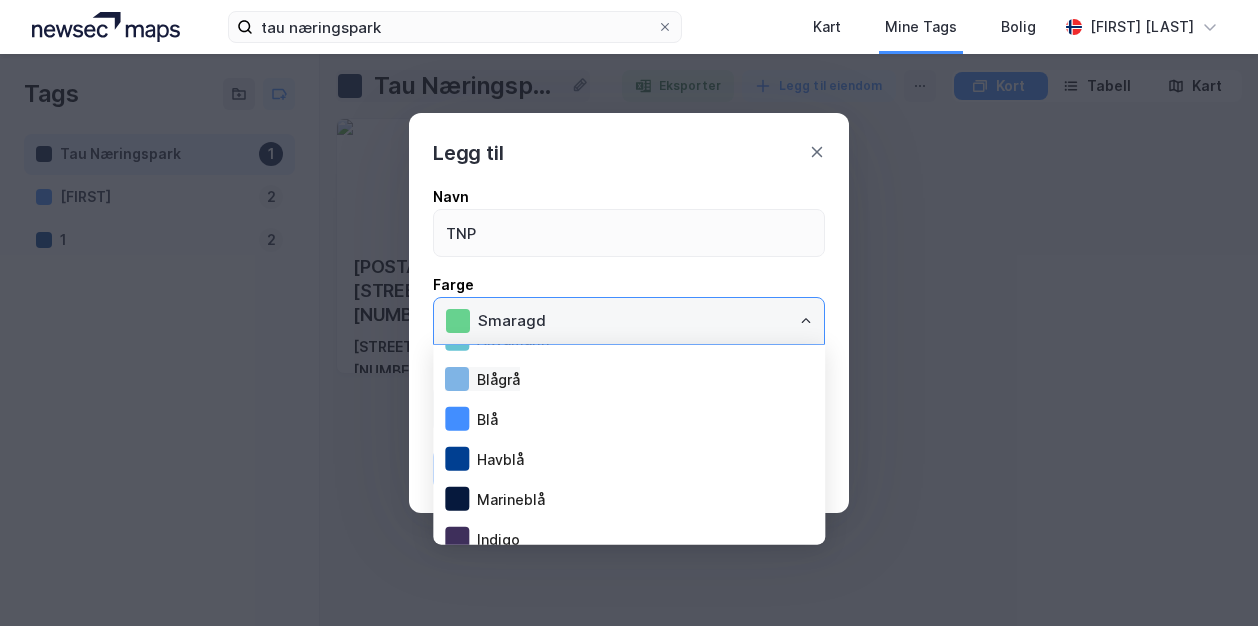 drag, startPoint x: 520, startPoint y: 333, endPoint x: 460, endPoint y: 377, distance: 74.404305 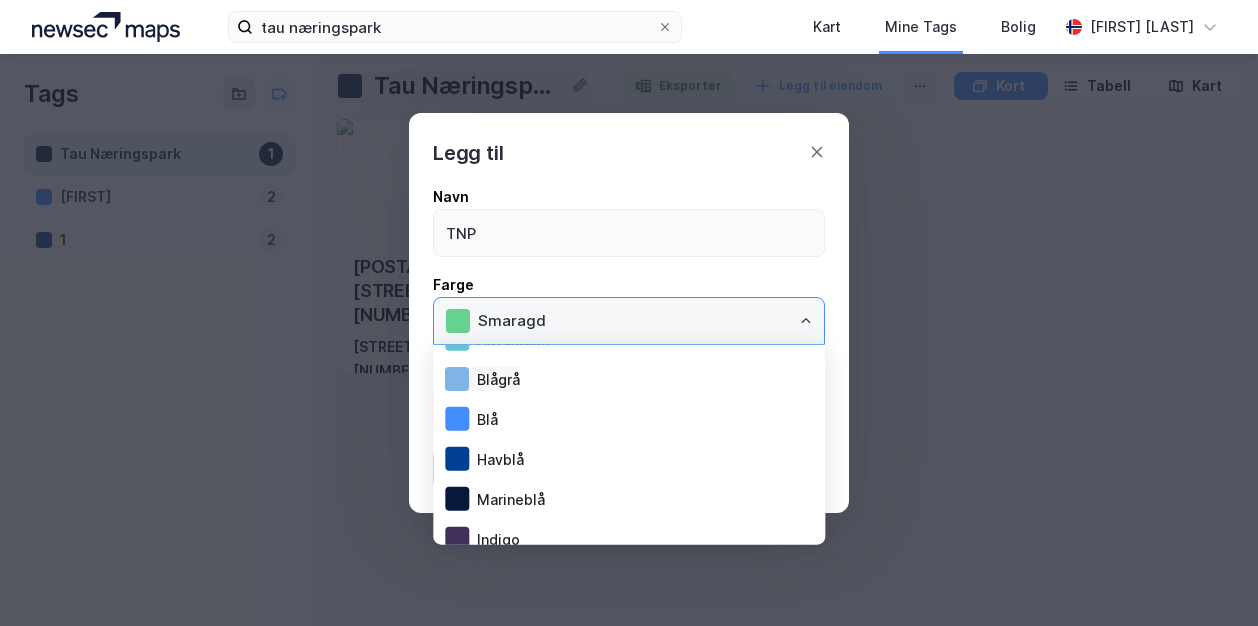 click at bounding box center (457, 379) 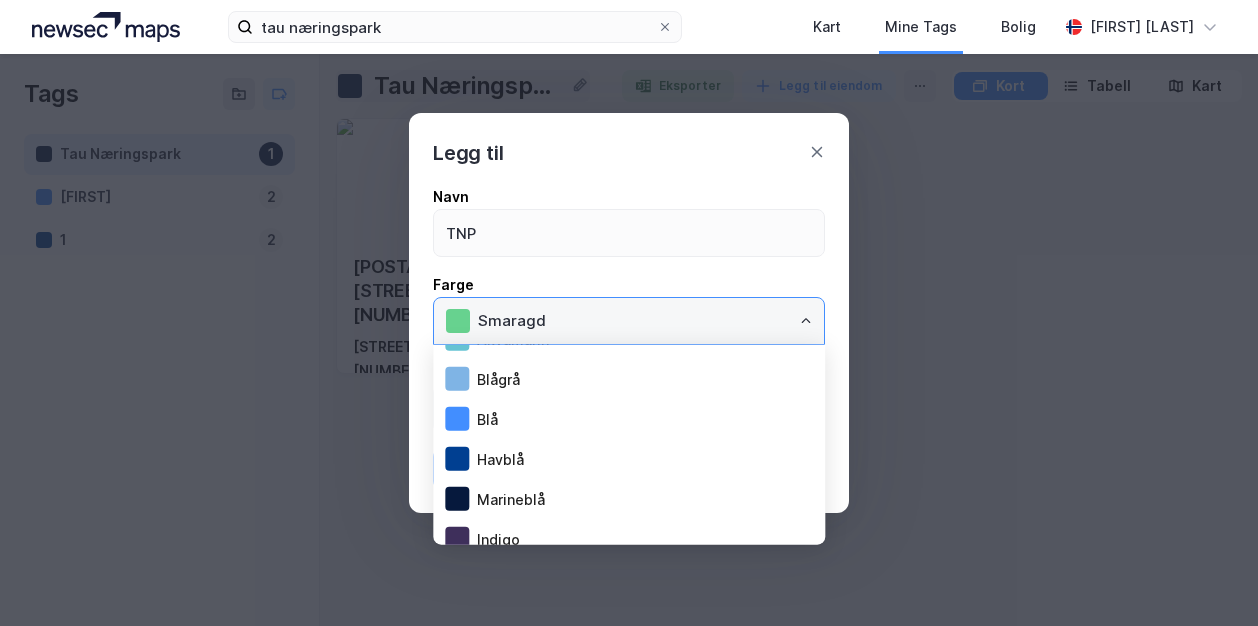 type on "Blågrå" 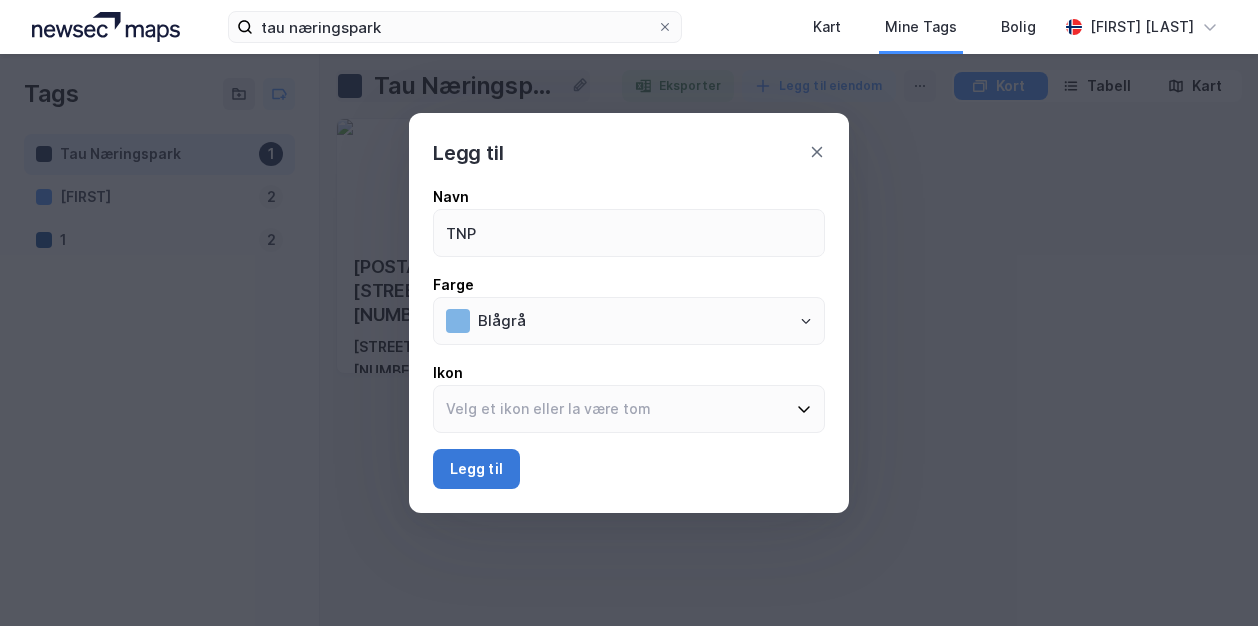 click on "Legg til" at bounding box center [476, 469] 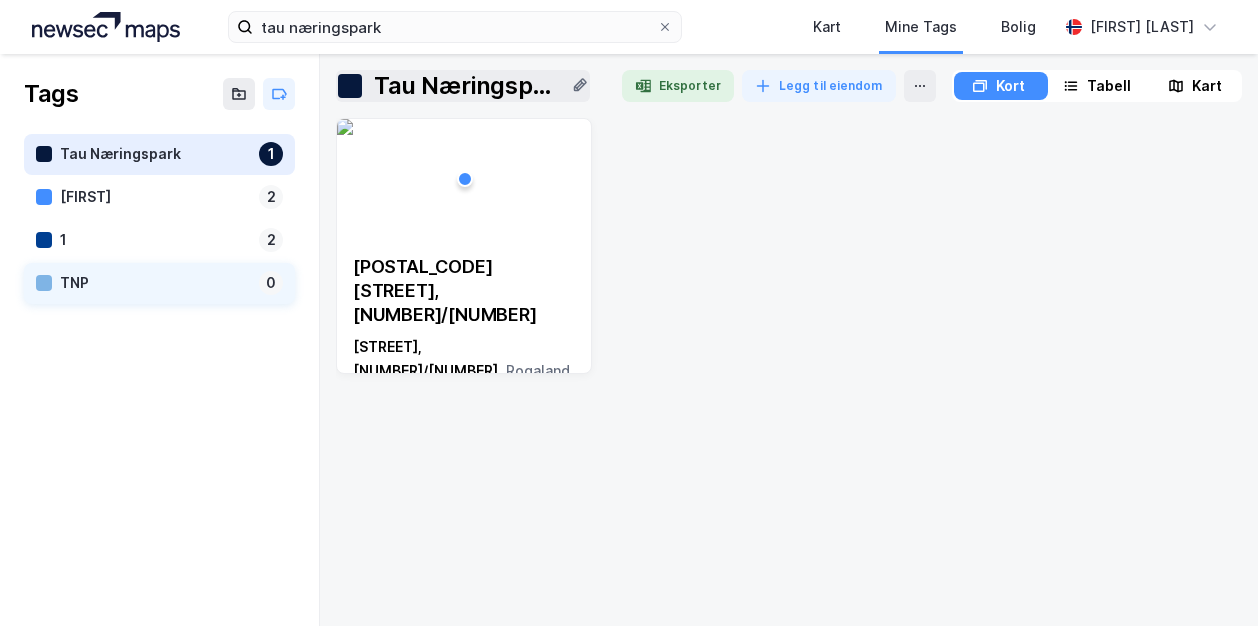 click on "TNP" at bounding box center [155, 283] 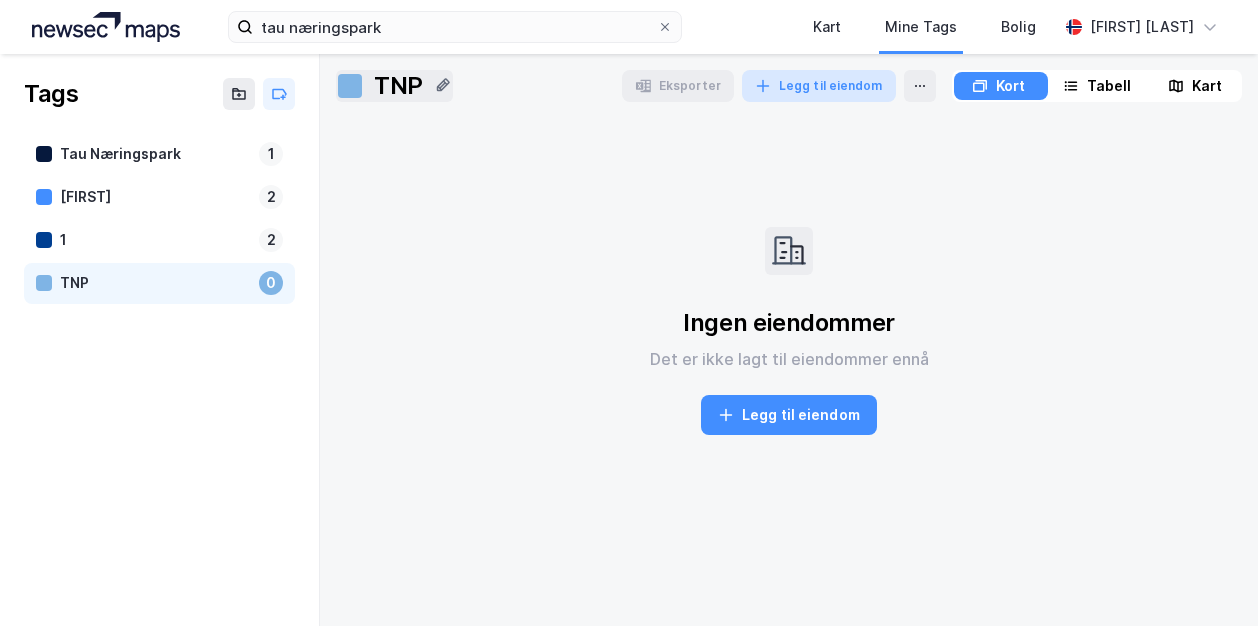 click on "Legg til eiendom" at bounding box center (819, 86) 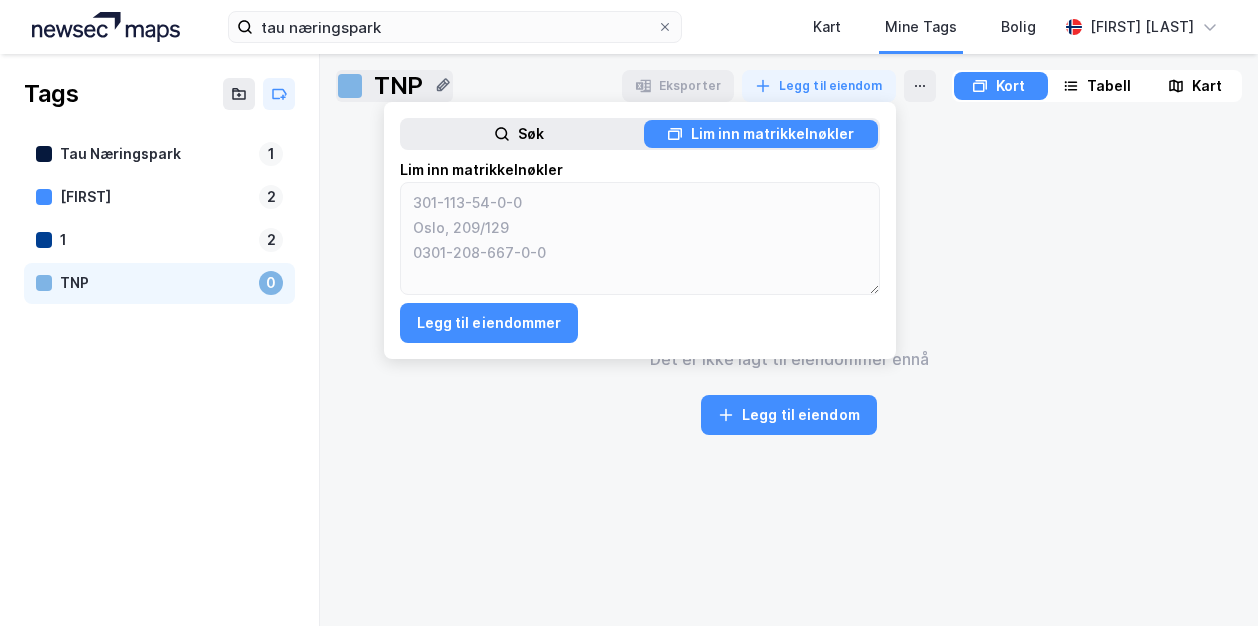 click on "Søk" at bounding box center [519, 134] 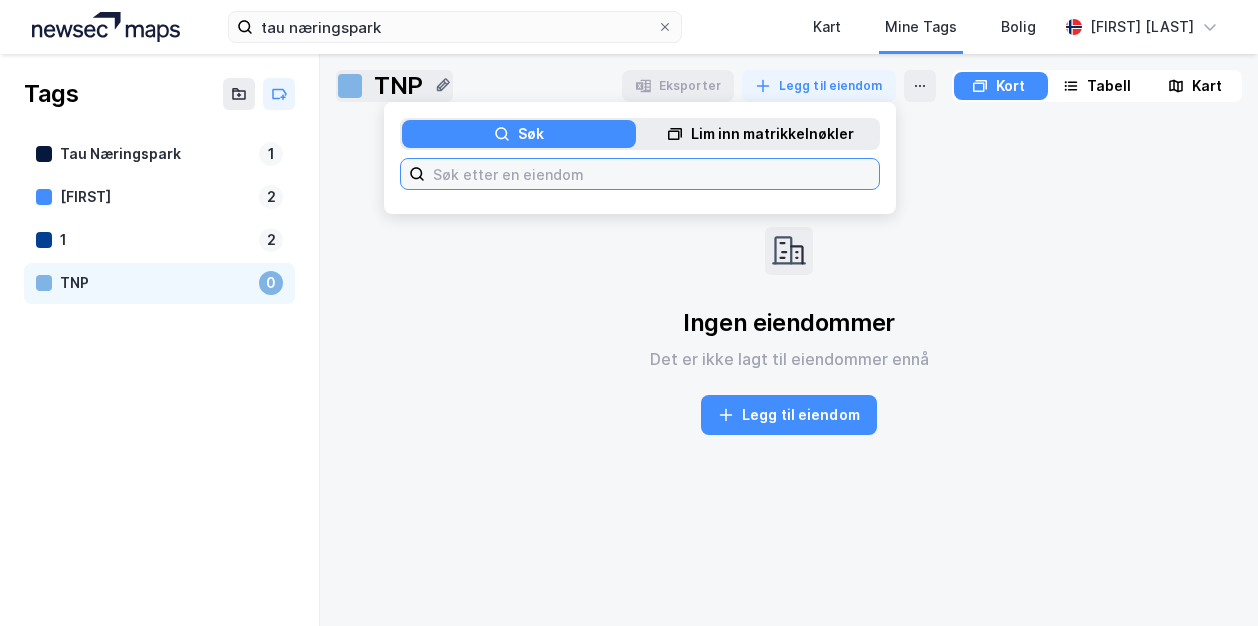 click at bounding box center [652, 174] 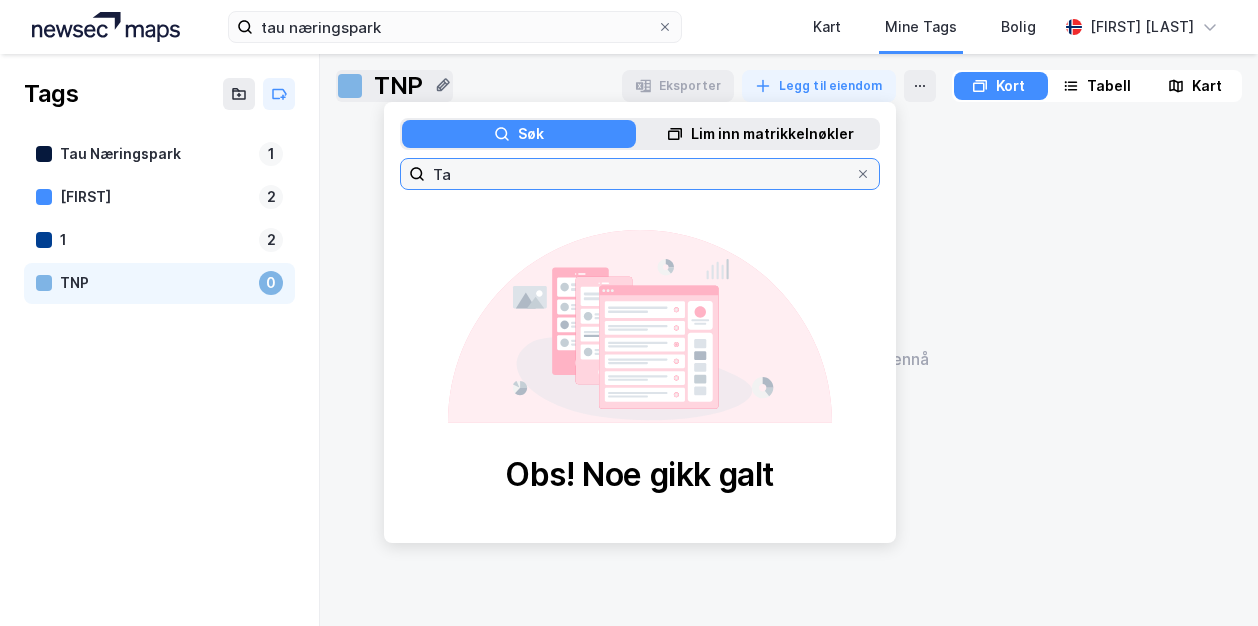 type on "T" 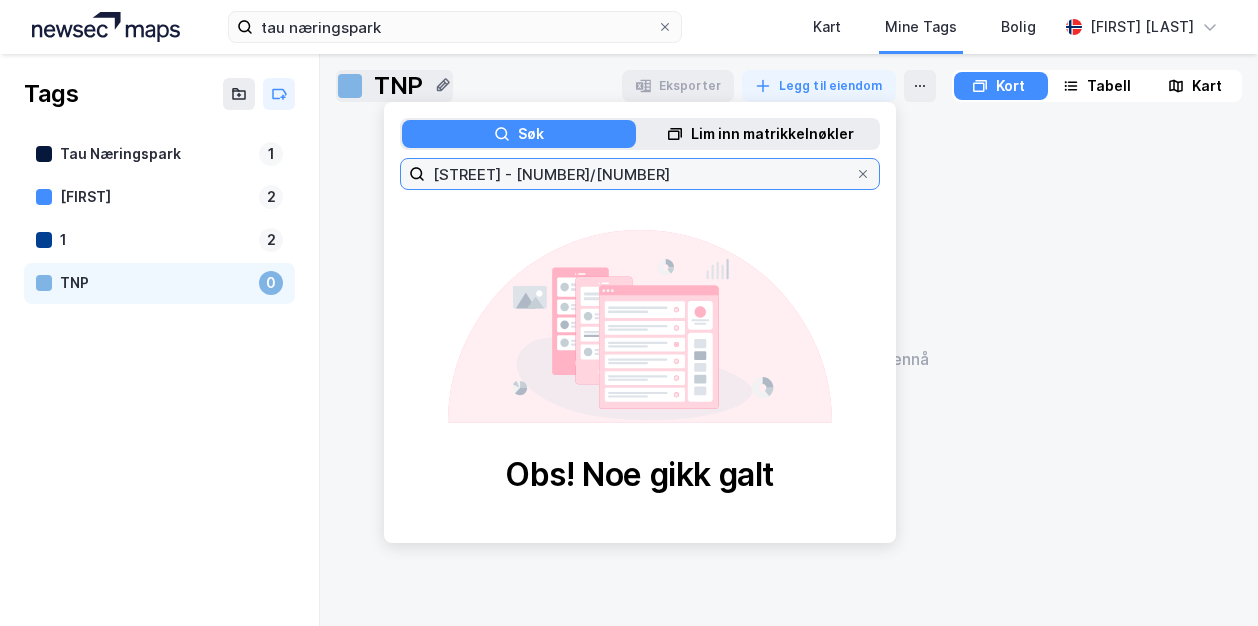 click on "[STREET] - [NUMBER]/[NUMBER]" at bounding box center (640, 174) 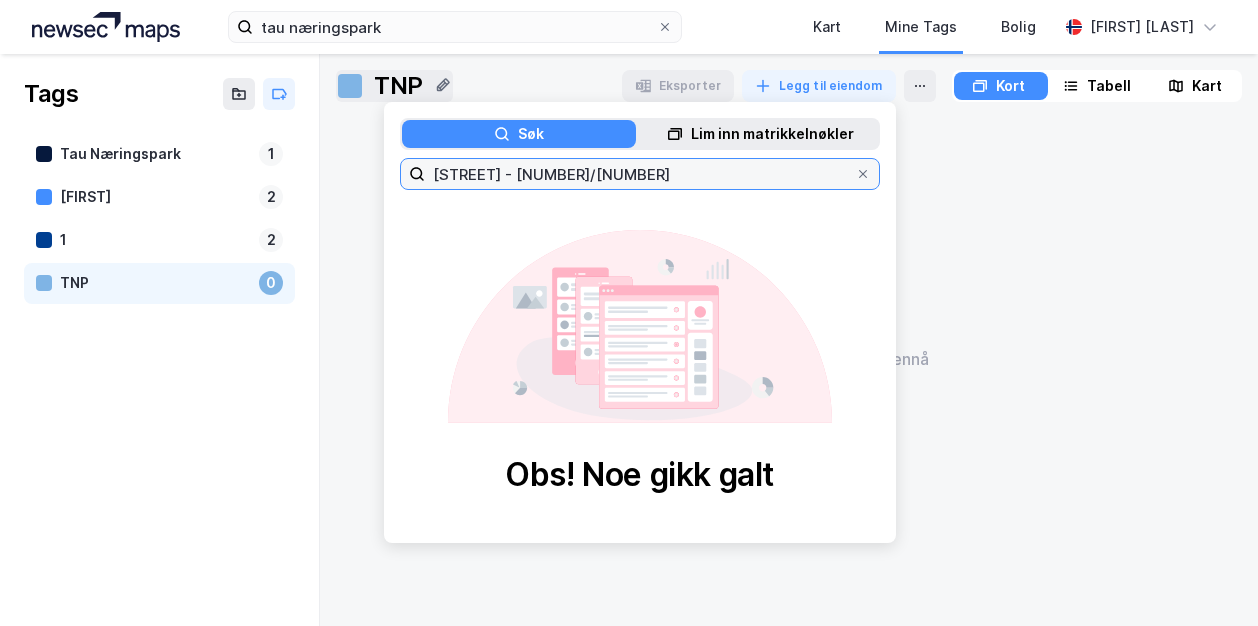 type on "[STREET] - [NUMBER]/[NUMBER]" 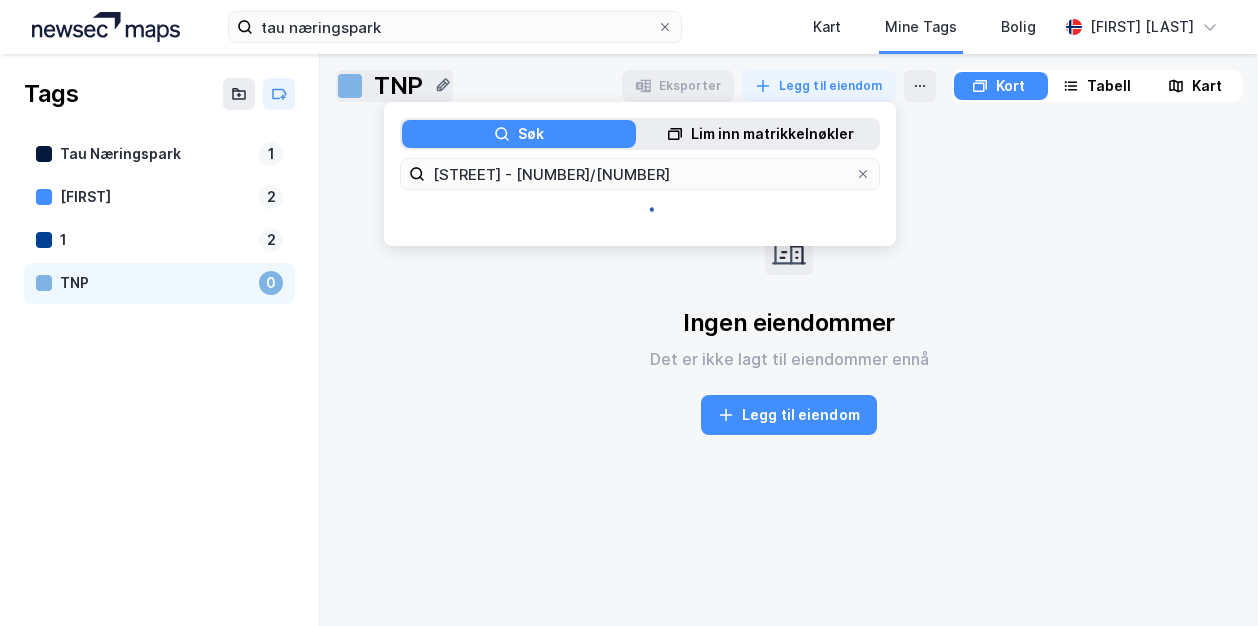 click on "Lim inn matrikkelnøkler" at bounding box center (772, 134) 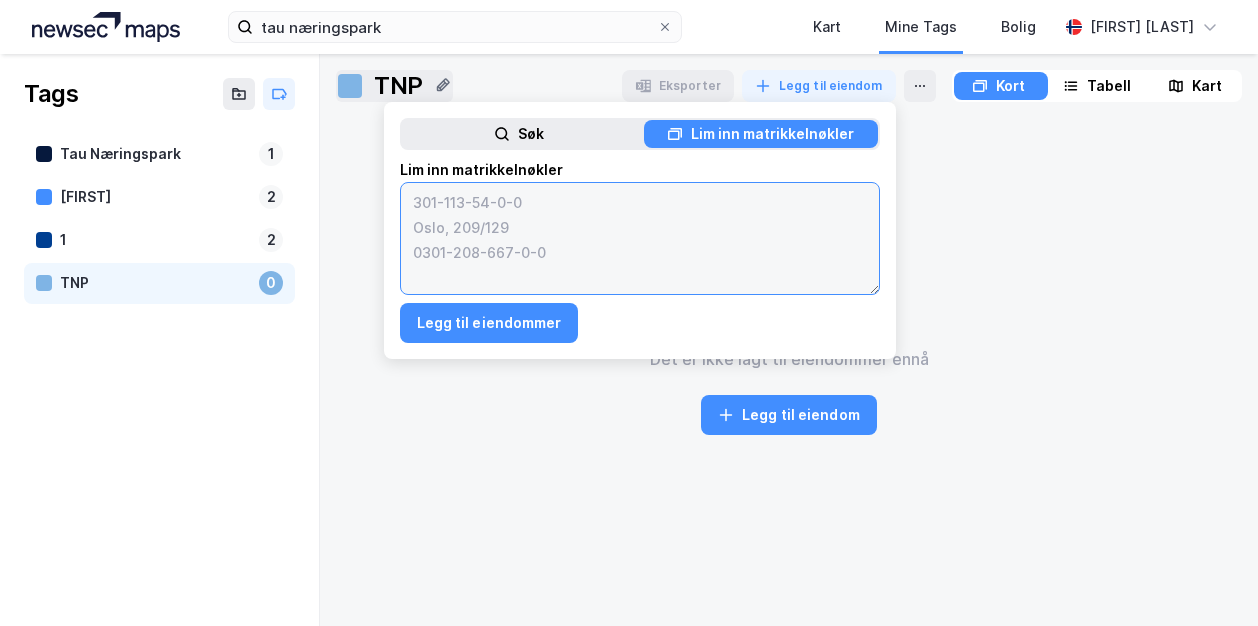 click at bounding box center (640, 238) 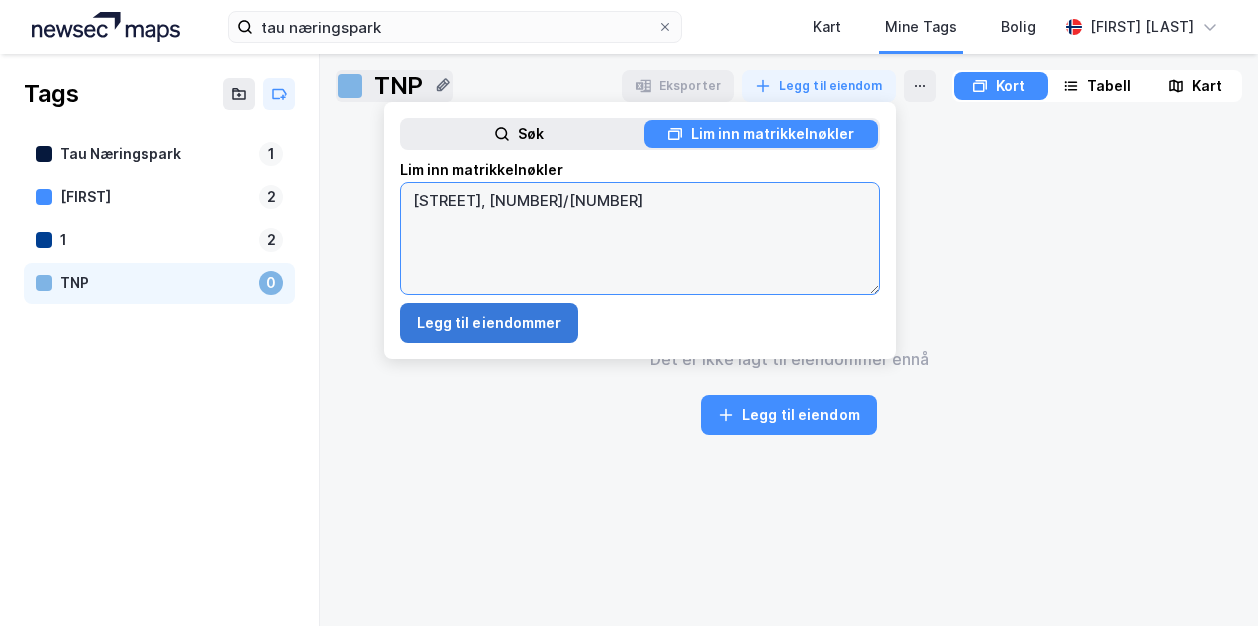 type on "[STREET], [NUMBER]/[NUMBER]" 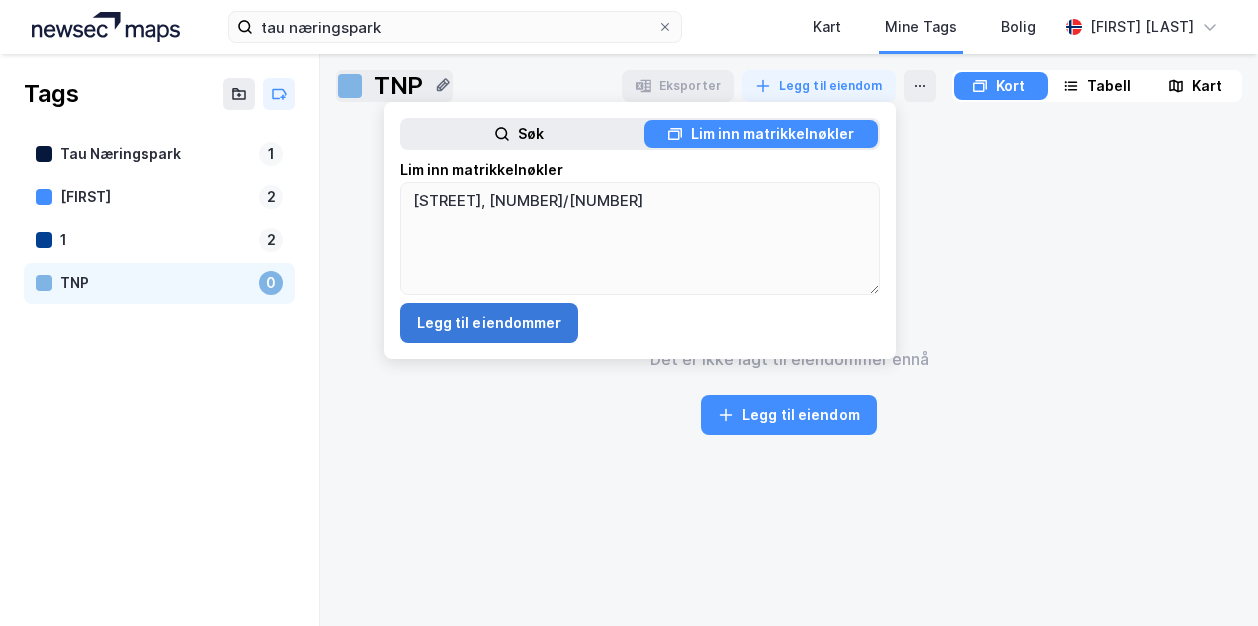 click on "Legg til eiendommer" at bounding box center (489, 323) 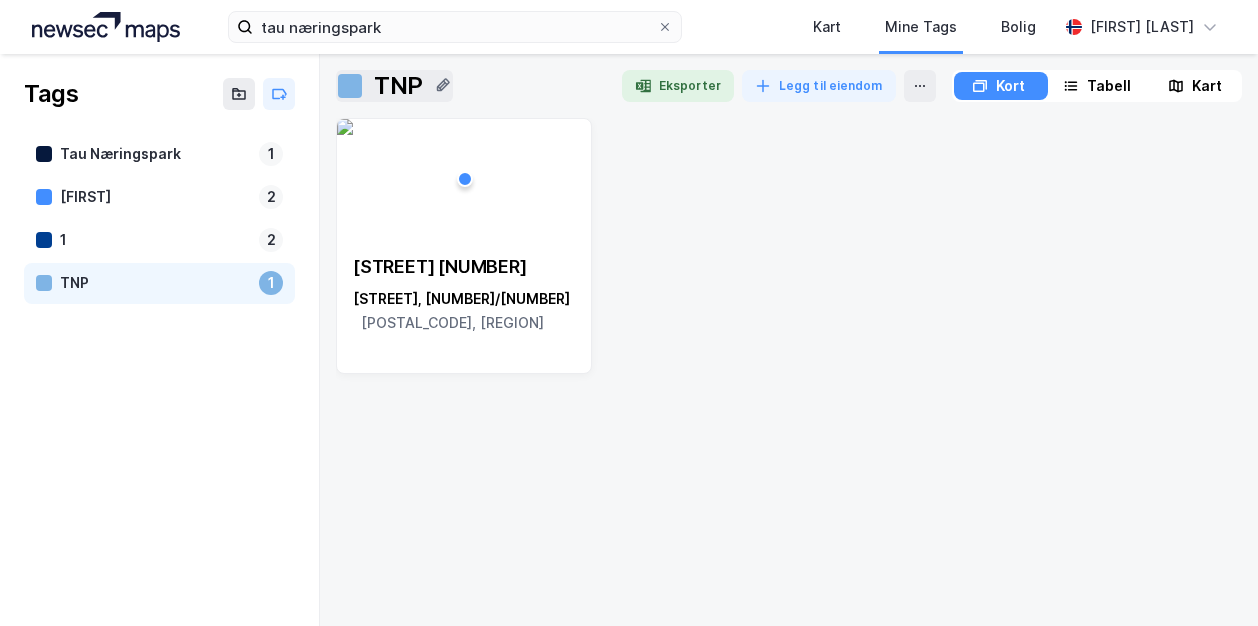 click on "TNP" at bounding box center [155, 283] 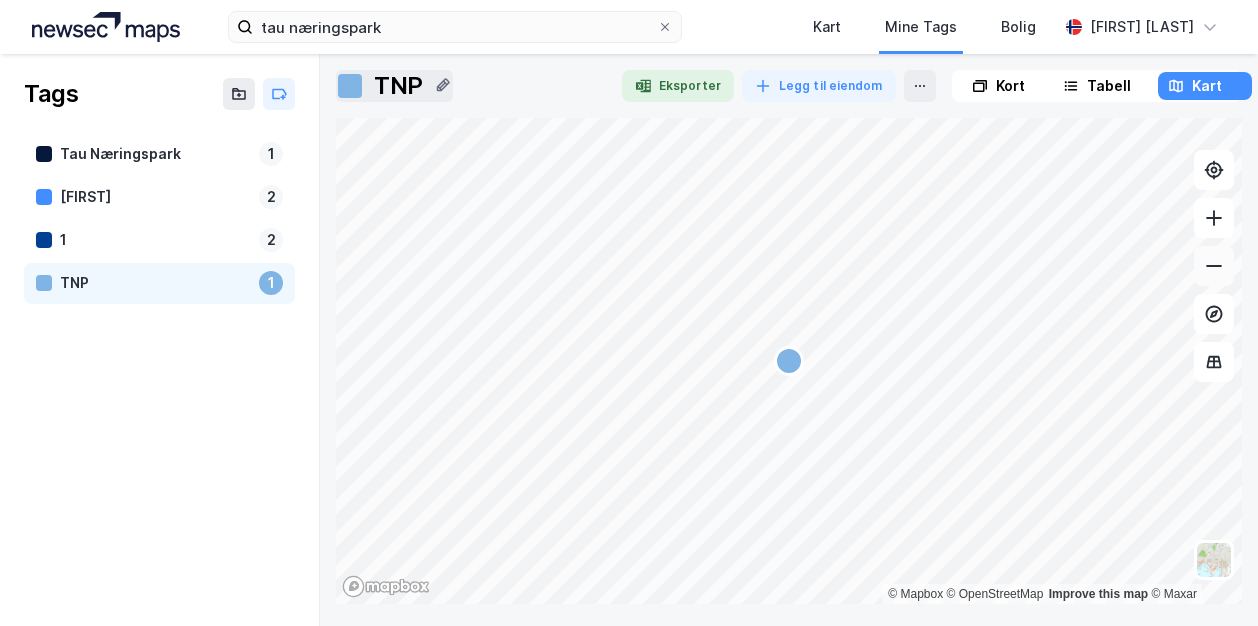 click at bounding box center (1214, 266) 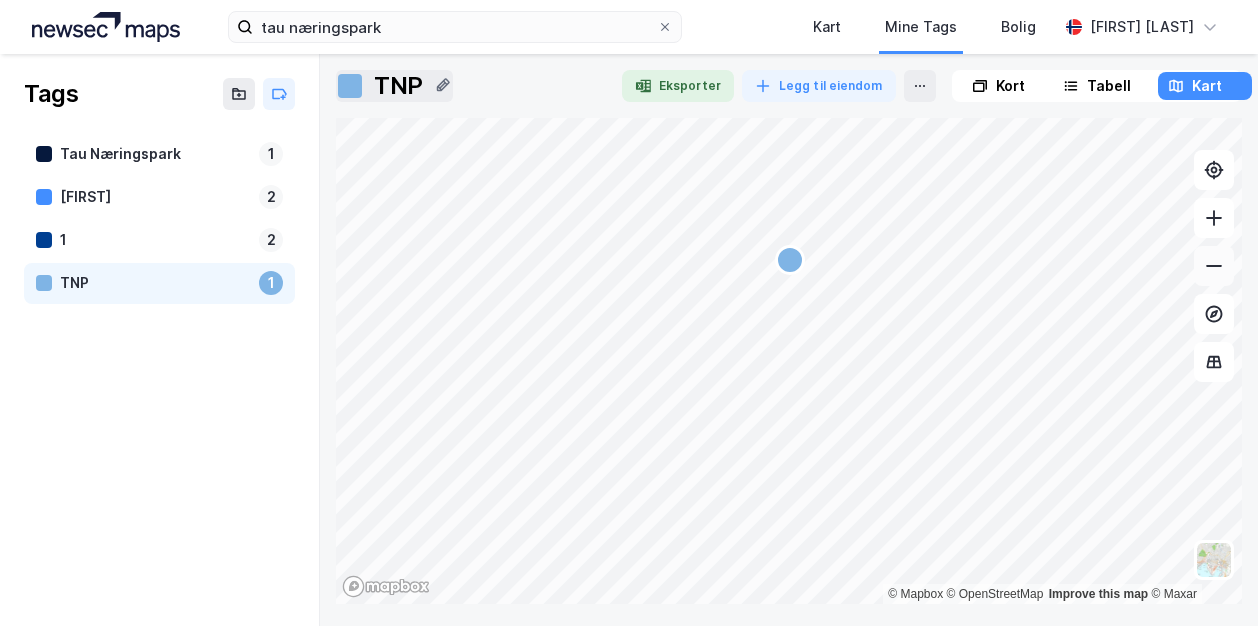 click 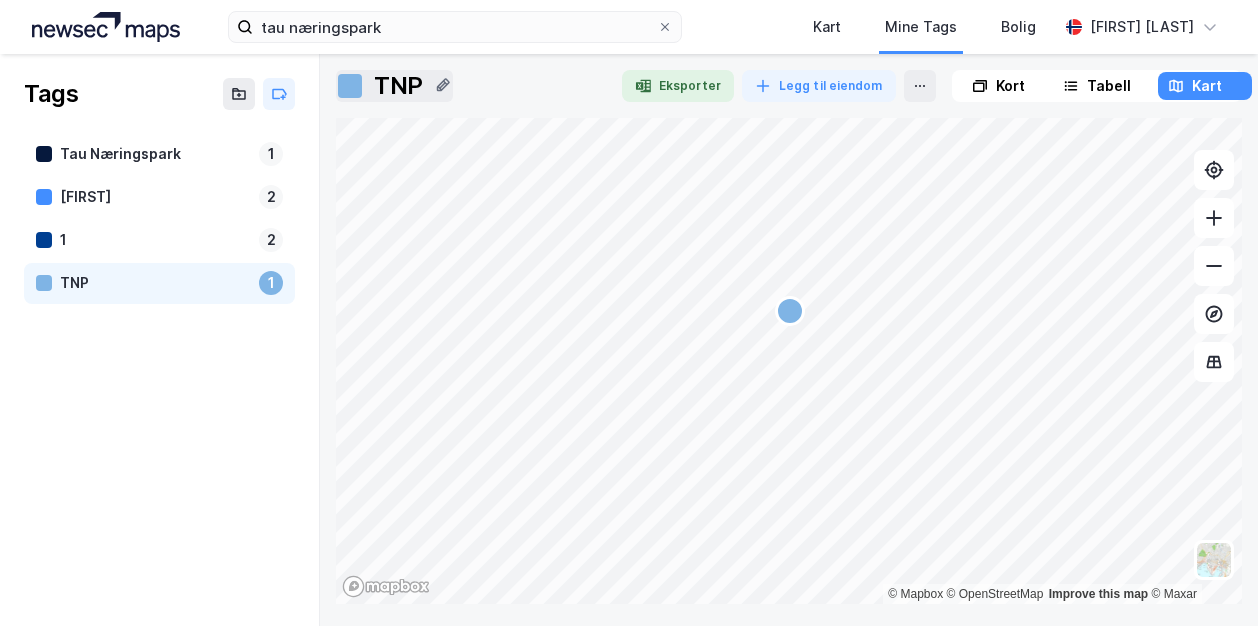 click at bounding box center [790, 311] 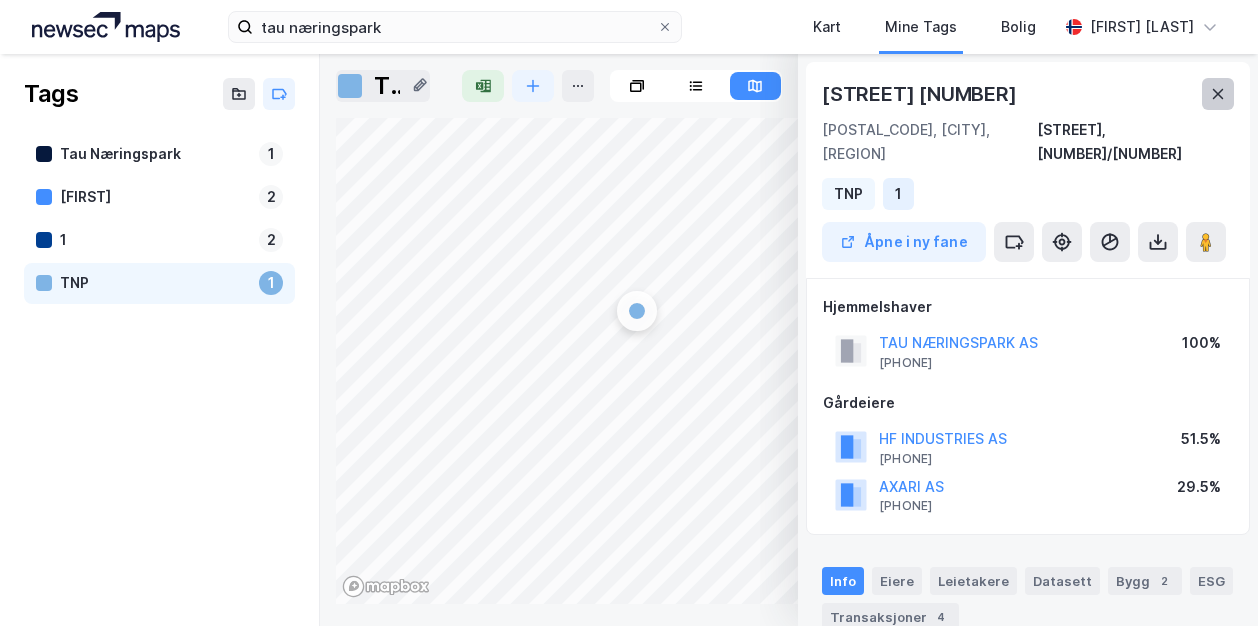 click 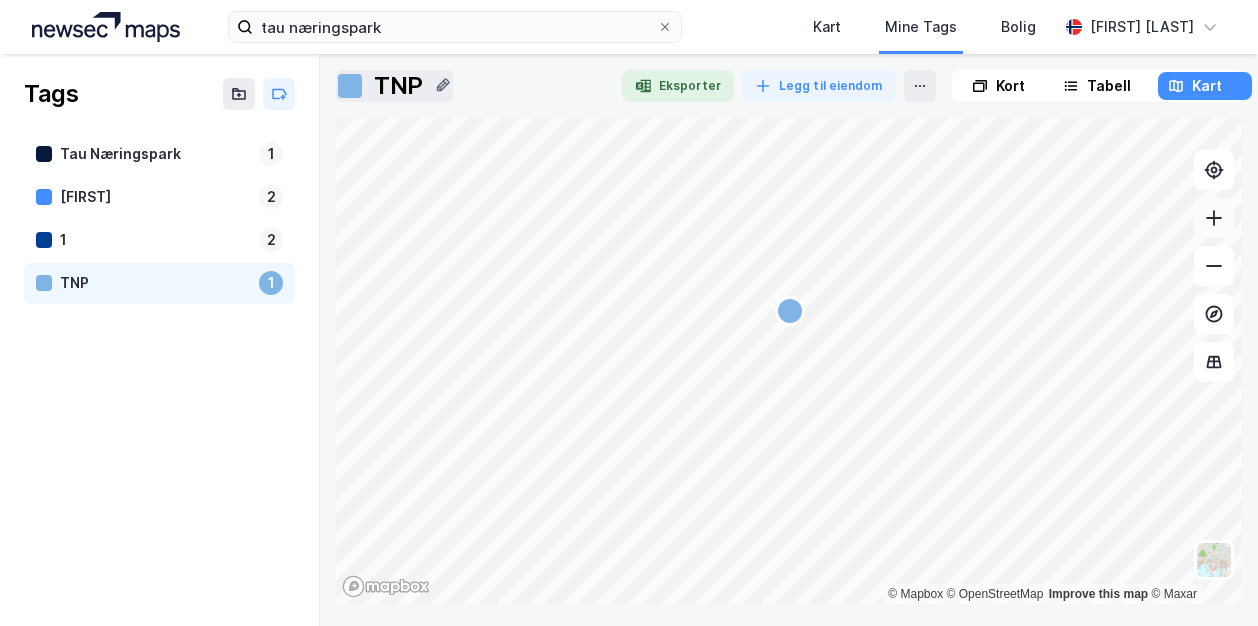 click 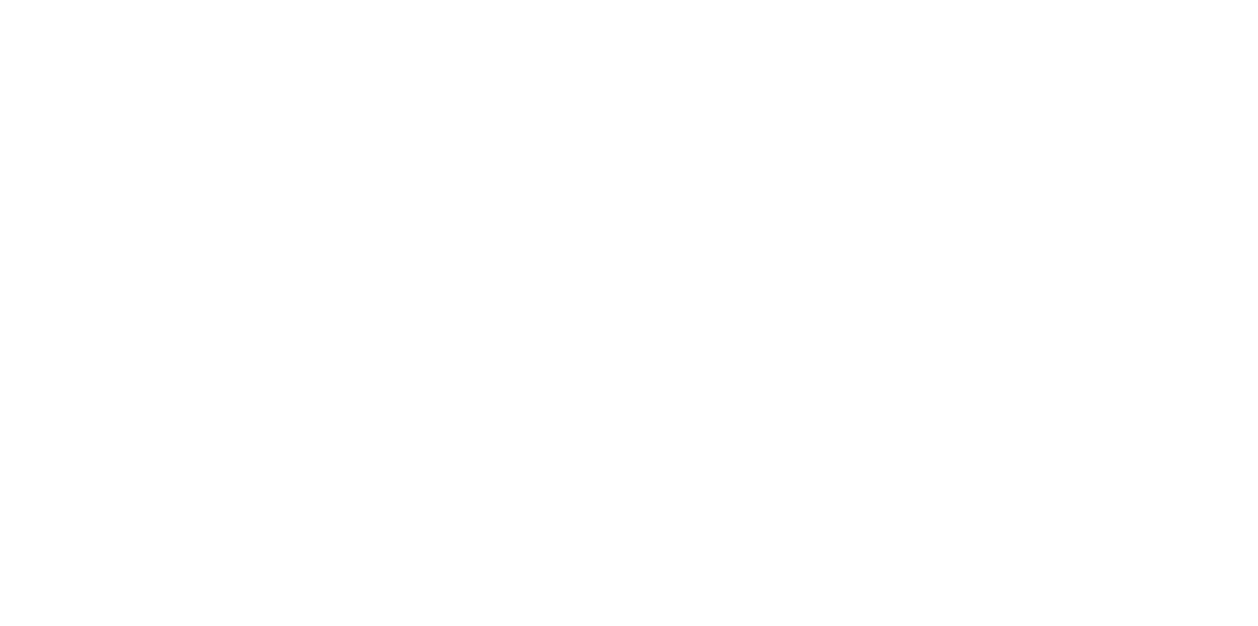 scroll, scrollTop: 0, scrollLeft: 0, axis: both 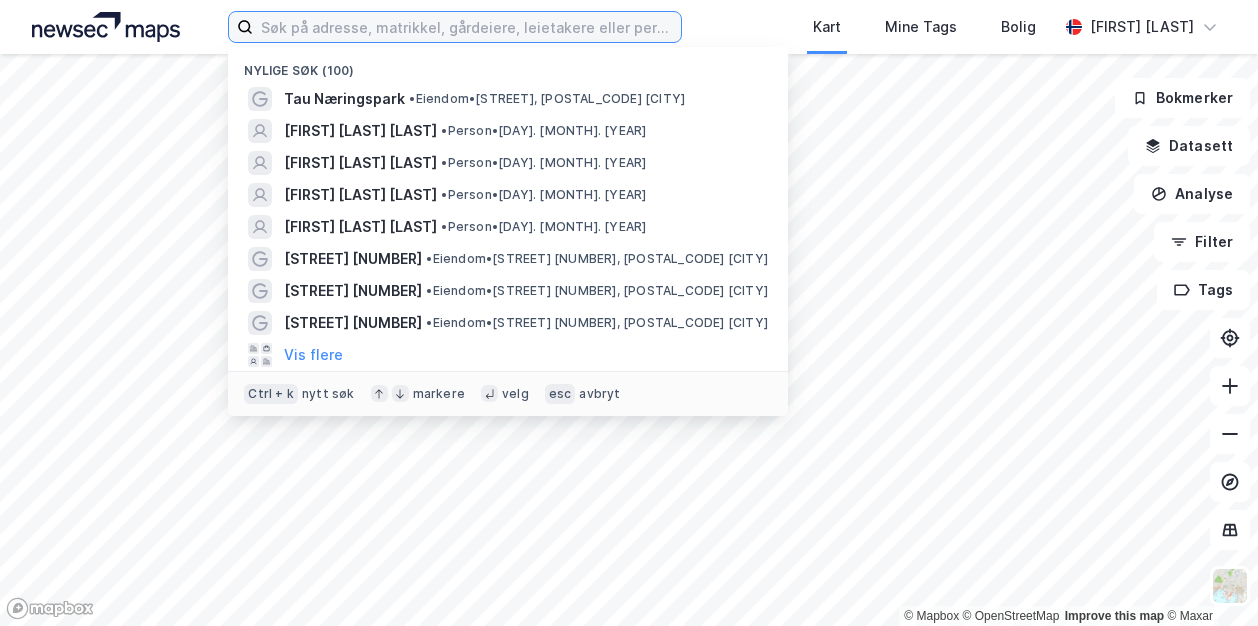 click at bounding box center (467, 27) 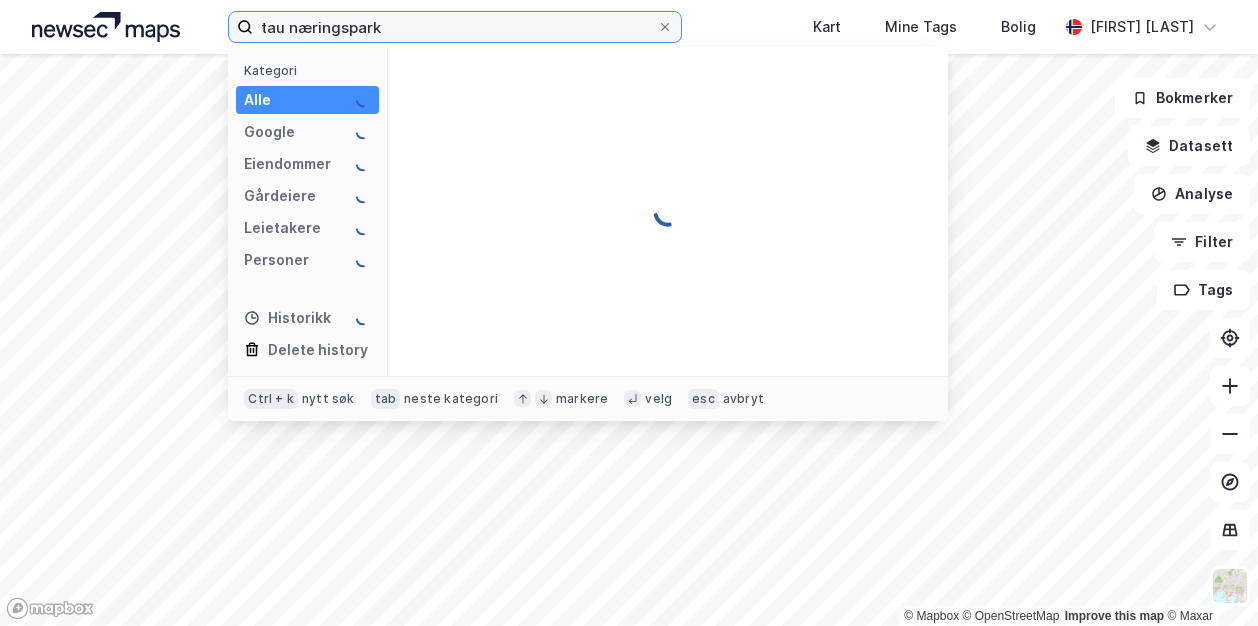 type on "tau næringspark" 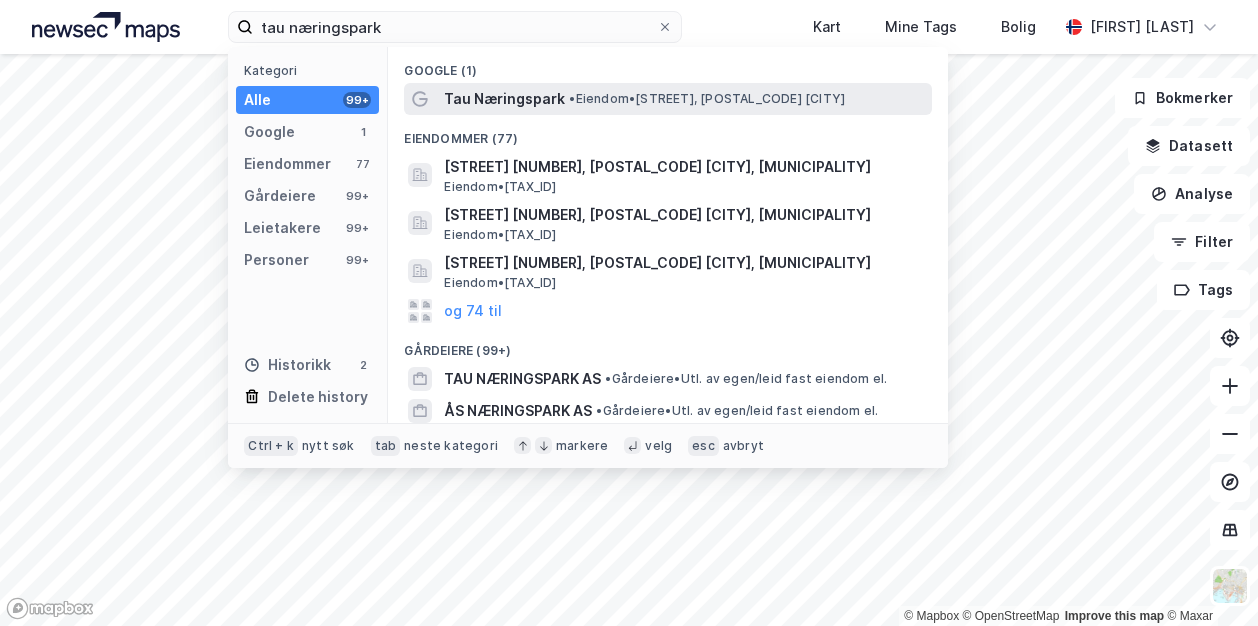 click on "Tau Næringspark" at bounding box center (504, 99) 